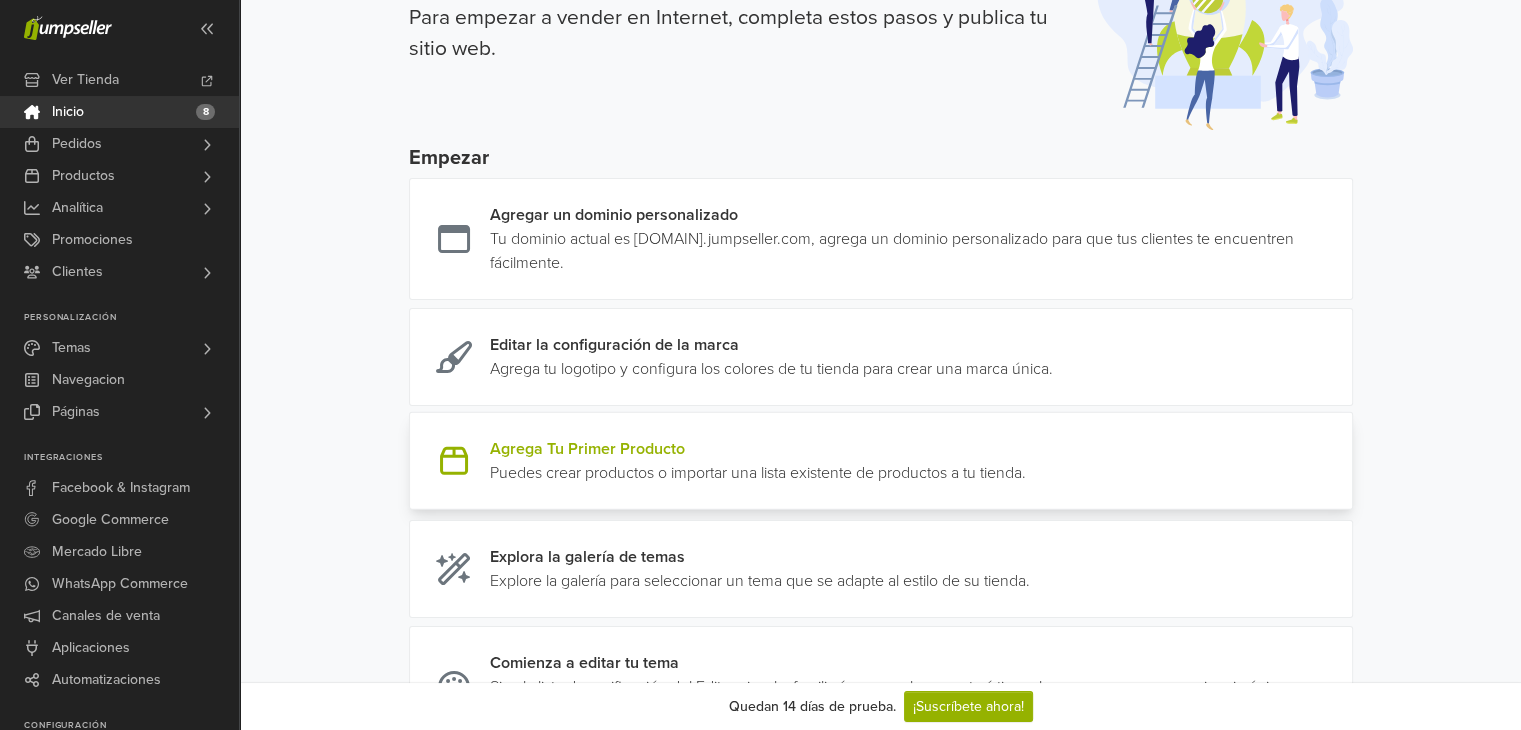 scroll, scrollTop: 0, scrollLeft: 0, axis: both 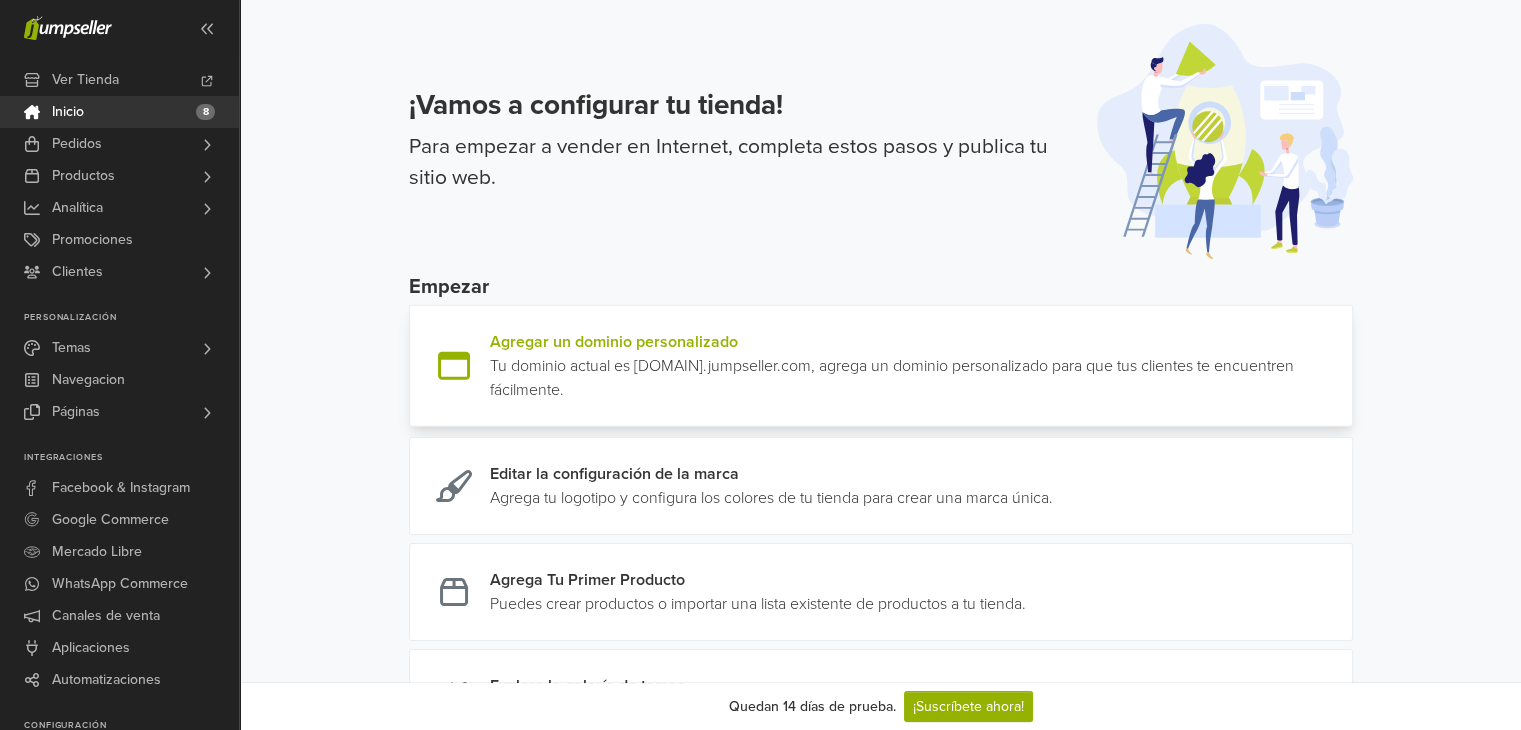 click at bounding box center [1344, 366] 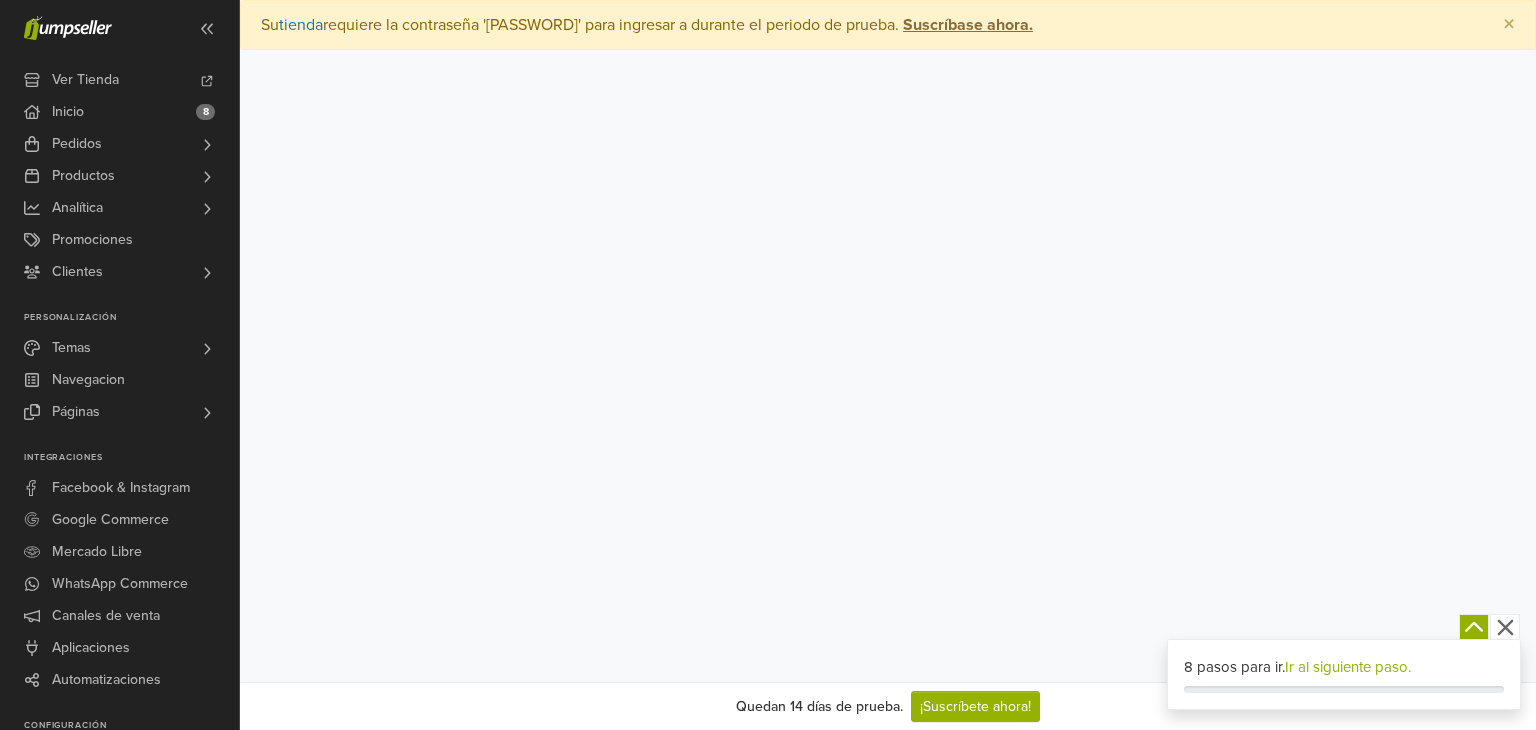 scroll, scrollTop: 0, scrollLeft: 0, axis: both 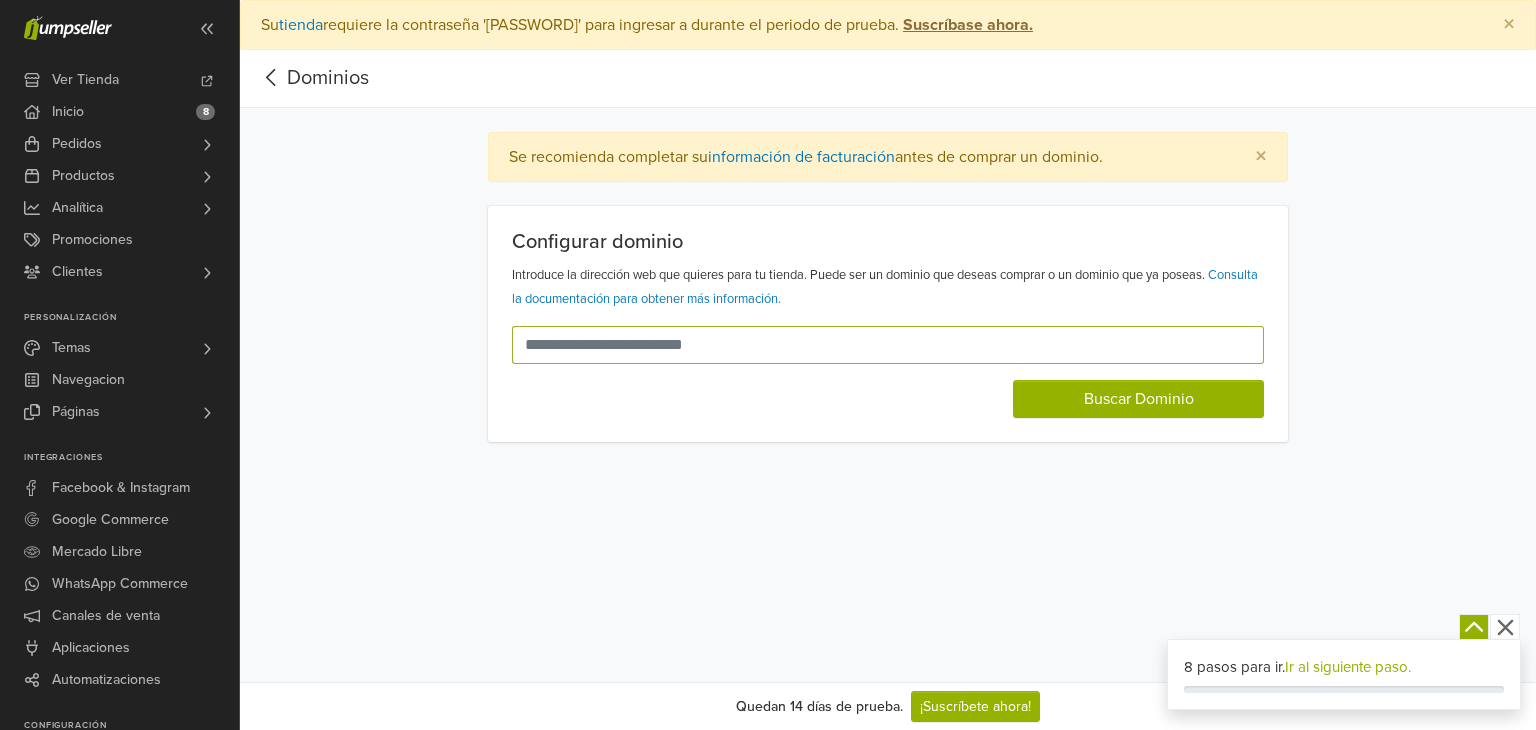 click at bounding box center (876, 345) 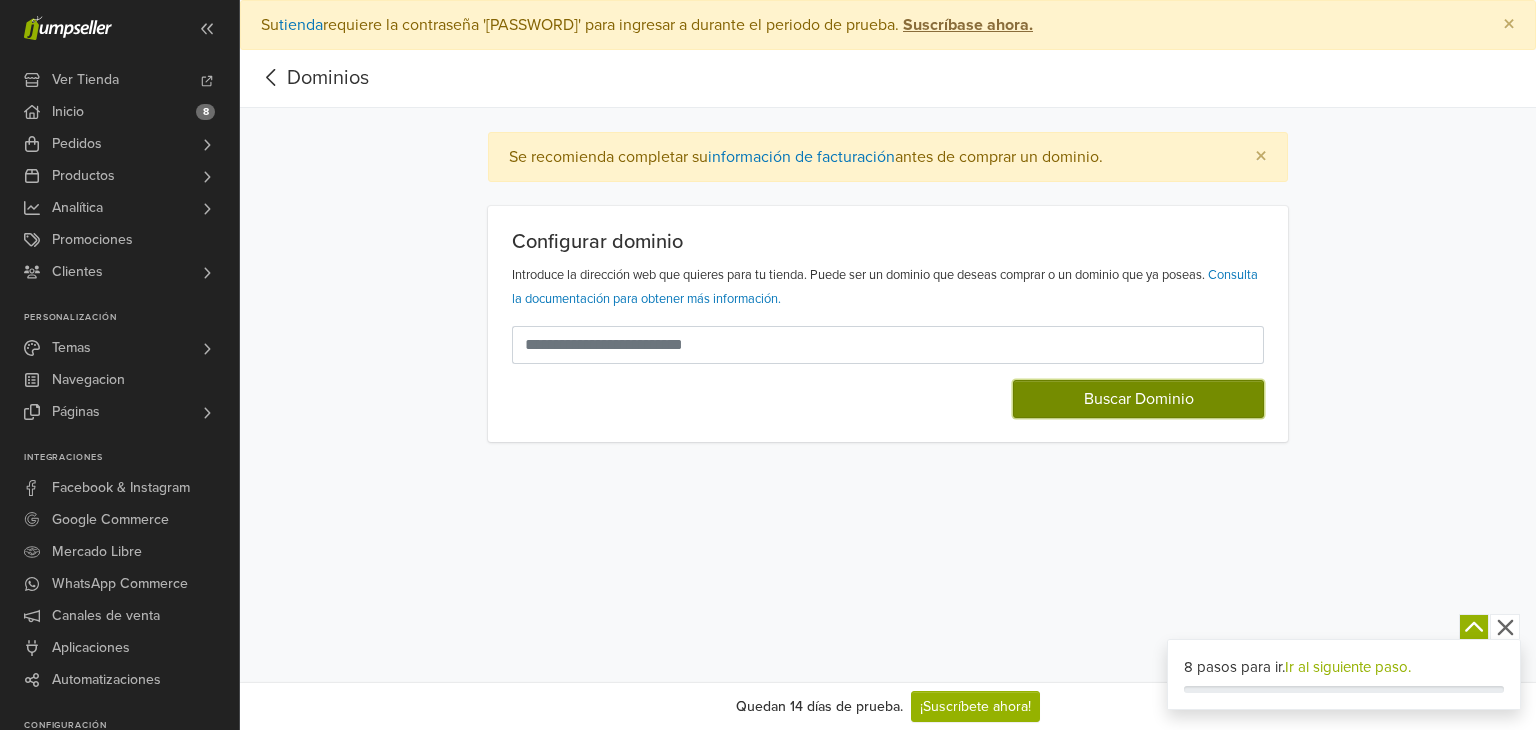 click on "Buscar Dominio" at bounding box center [1138, 399] 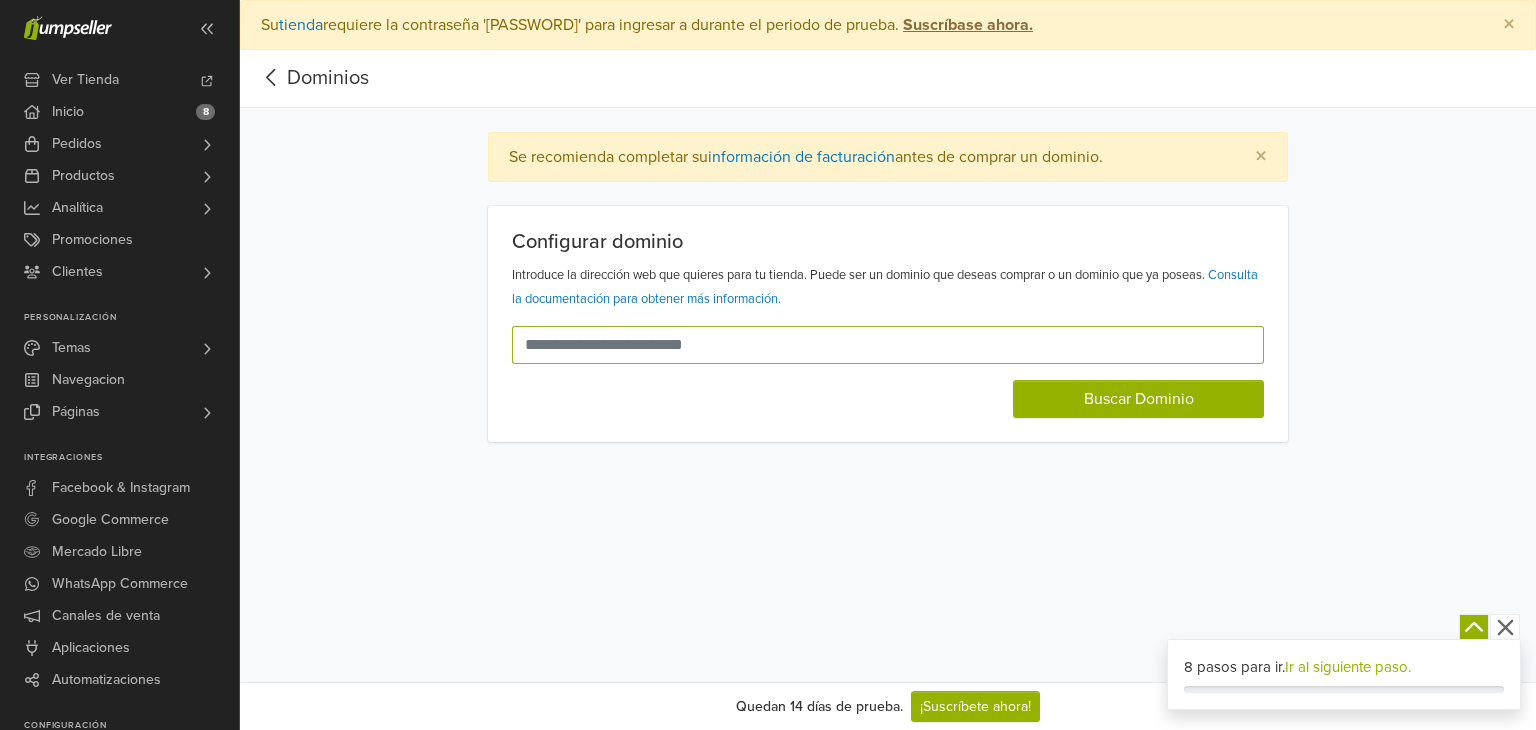 click at bounding box center (876, 345) 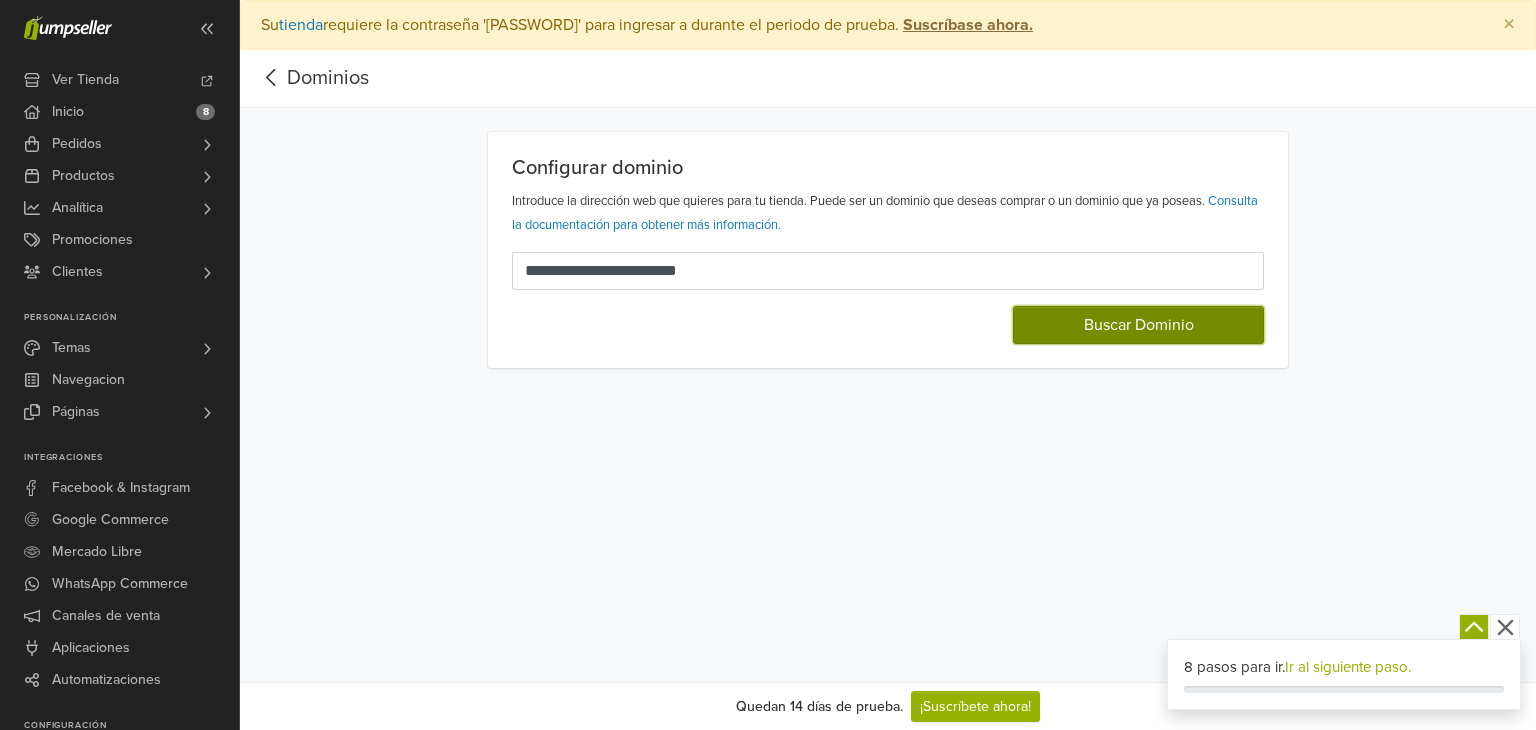 click on "Buscar Dominio" at bounding box center [1138, 325] 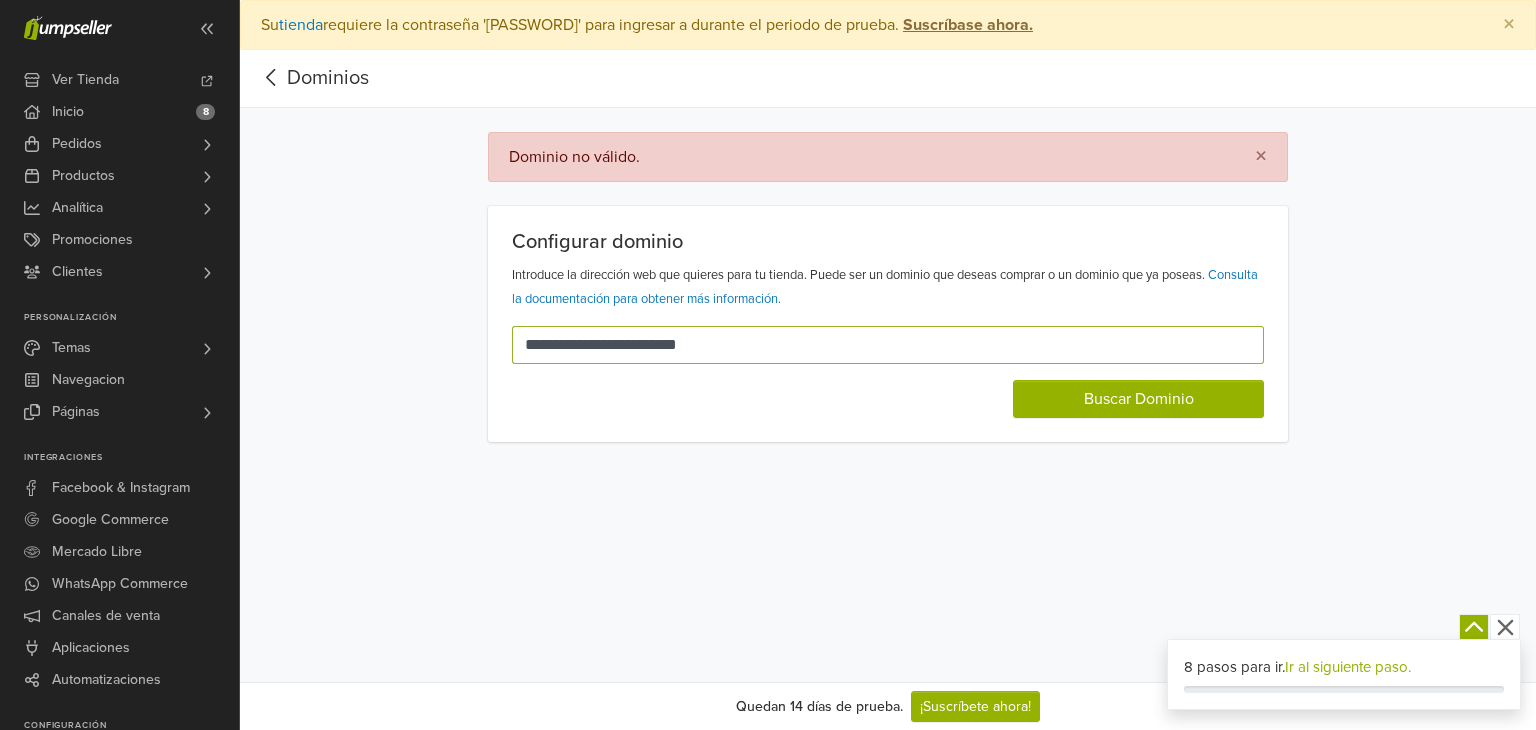 click on "**********" at bounding box center [876, 345] 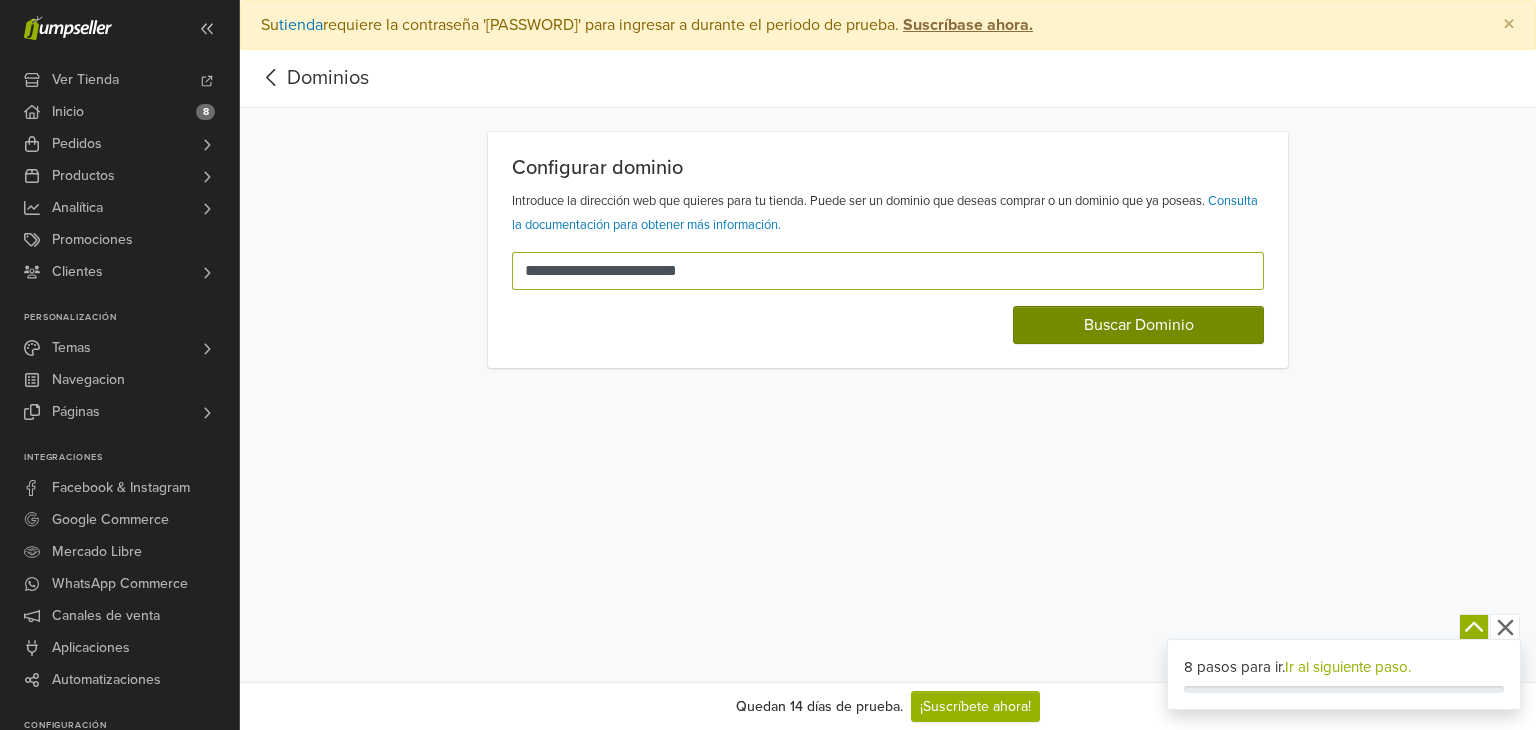 type on "**********" 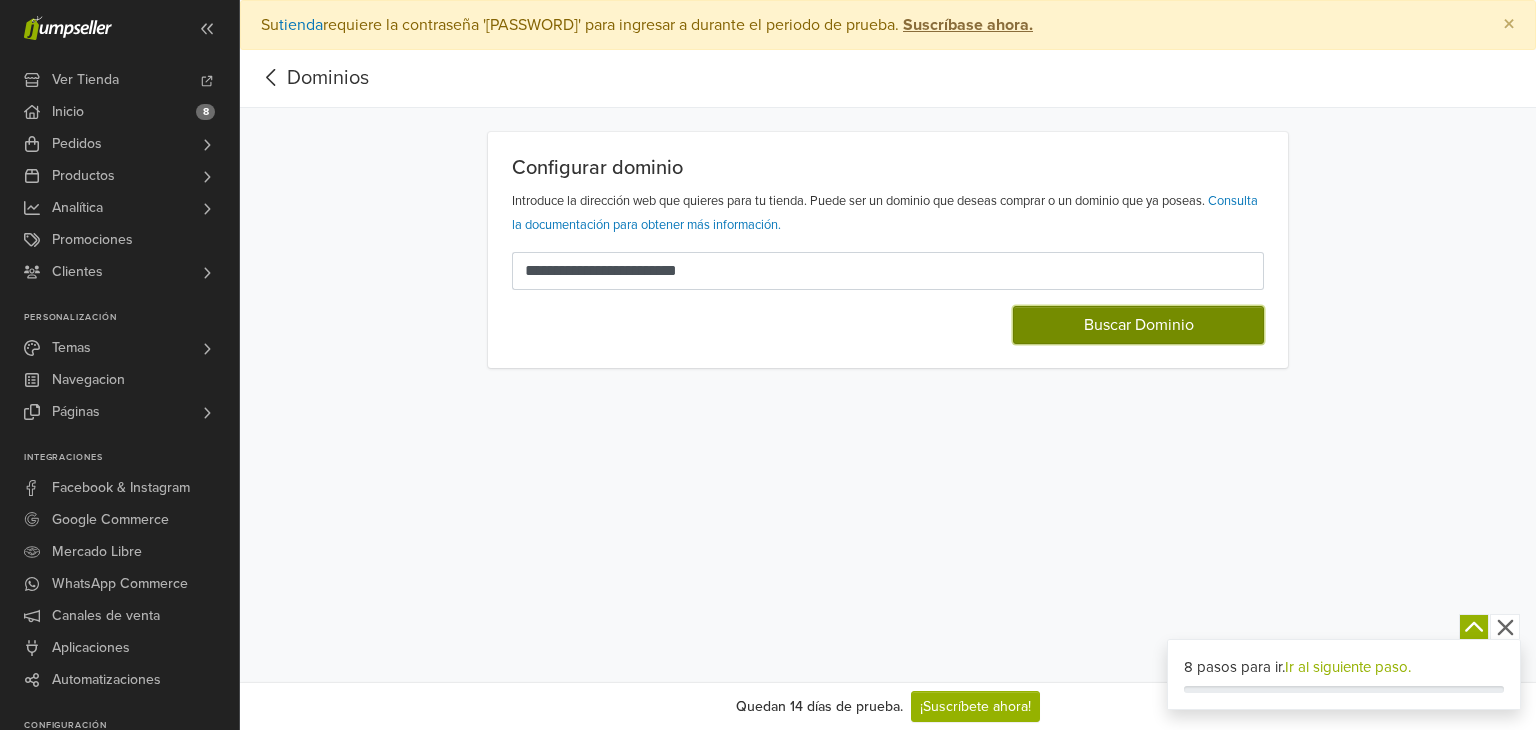 click on "Buscar Dominio" at bounding box center (1138, 325) 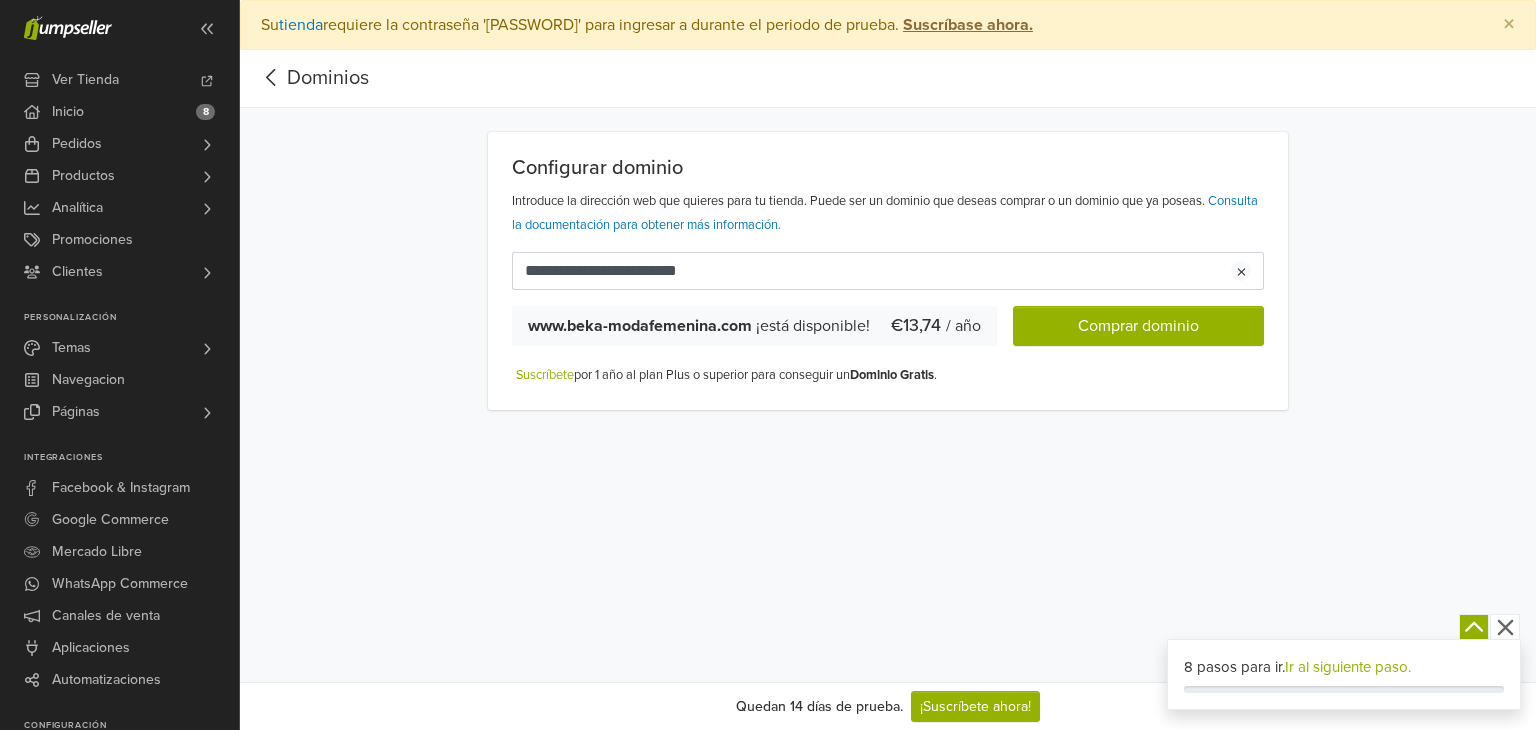 click on "€13,74" at bounding box center [918, 325] 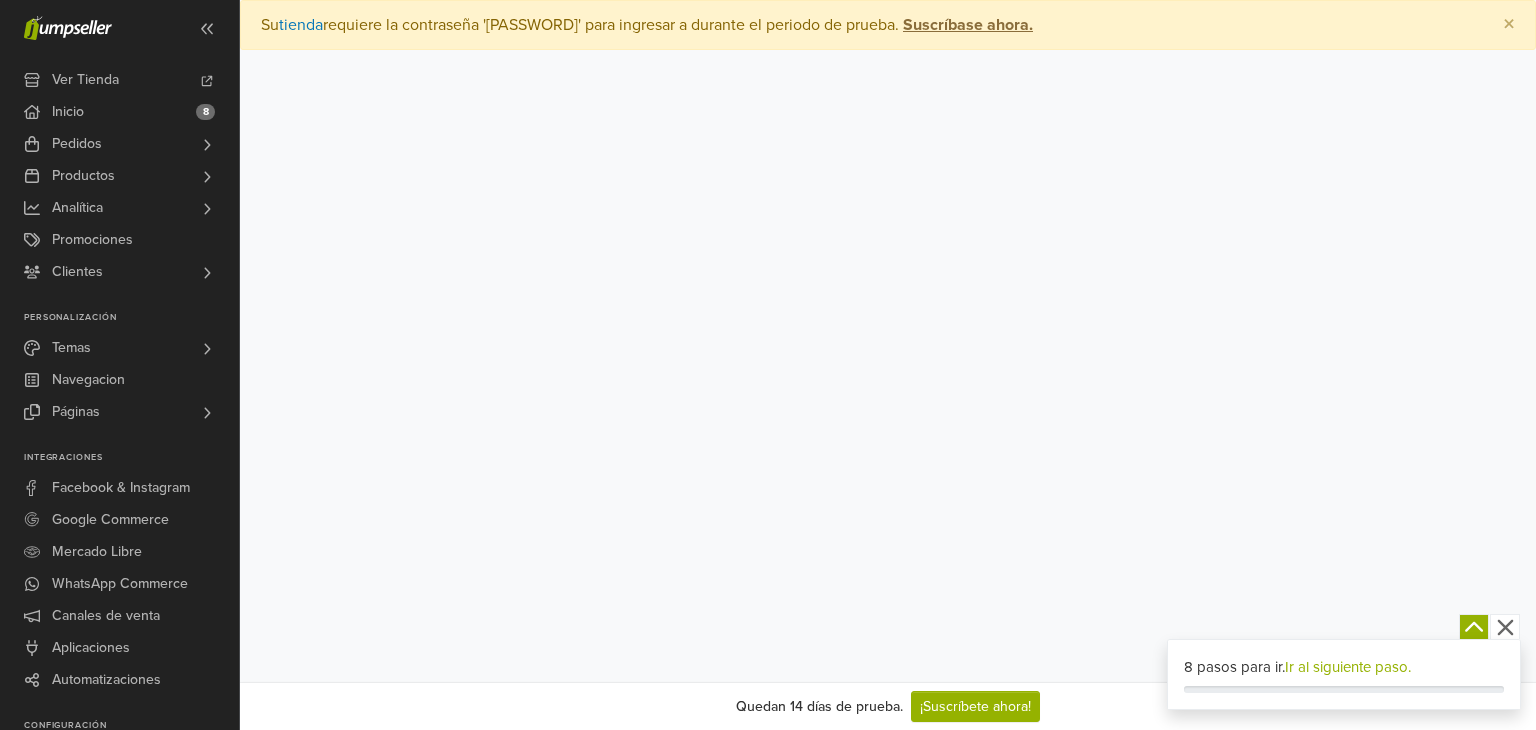 scroll, scrollTop: 0, scrollLeft: 0, axis: both 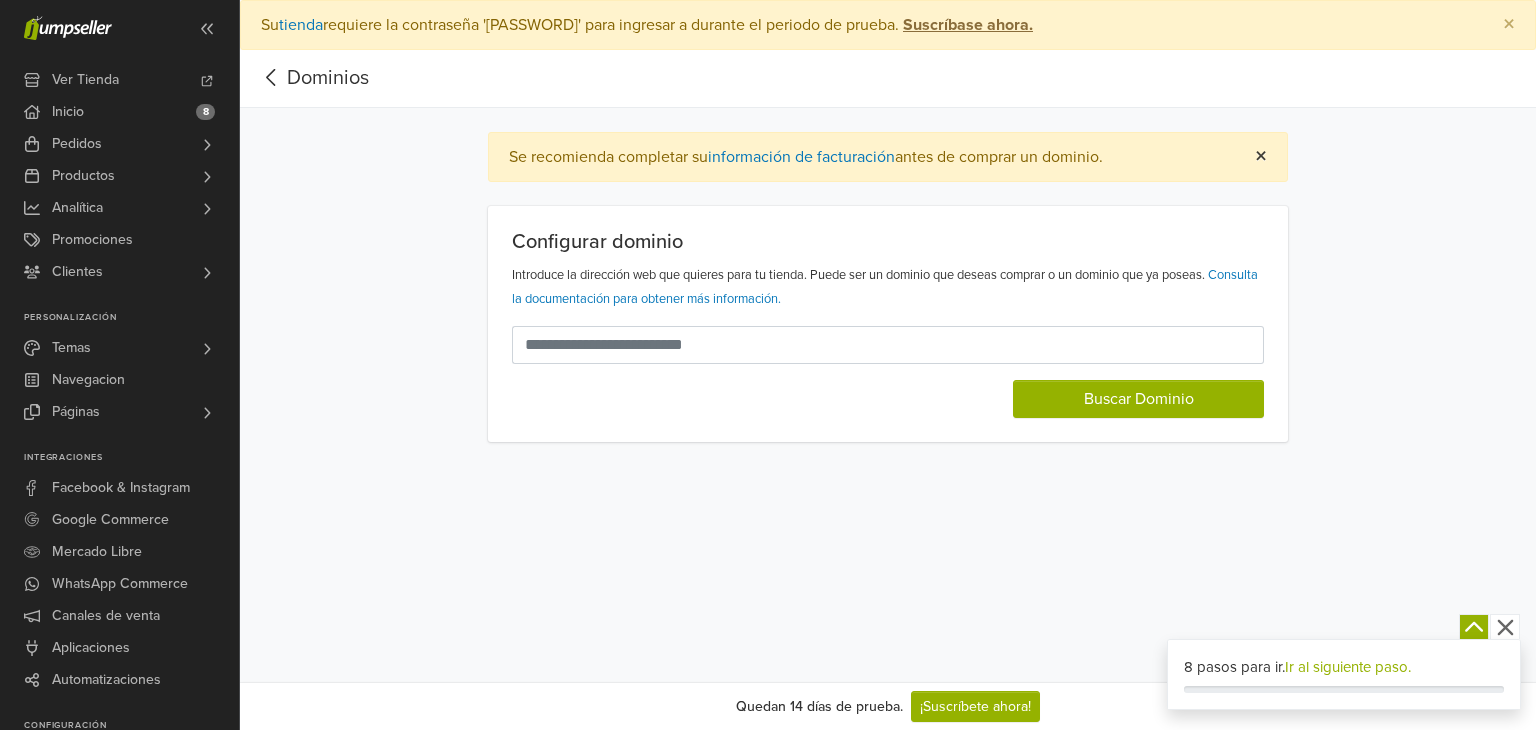 click on "×" at bounding box center [1261, 157] 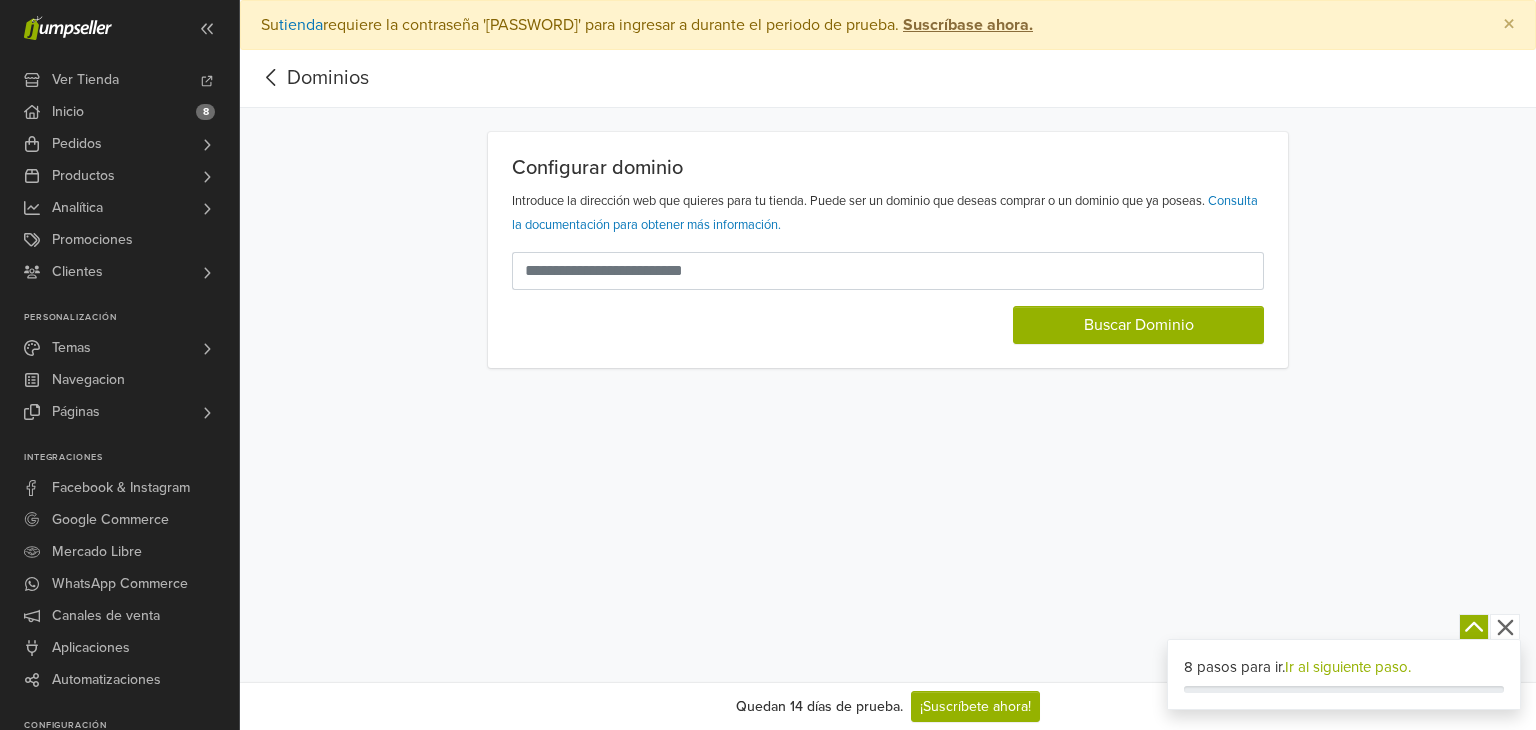 click 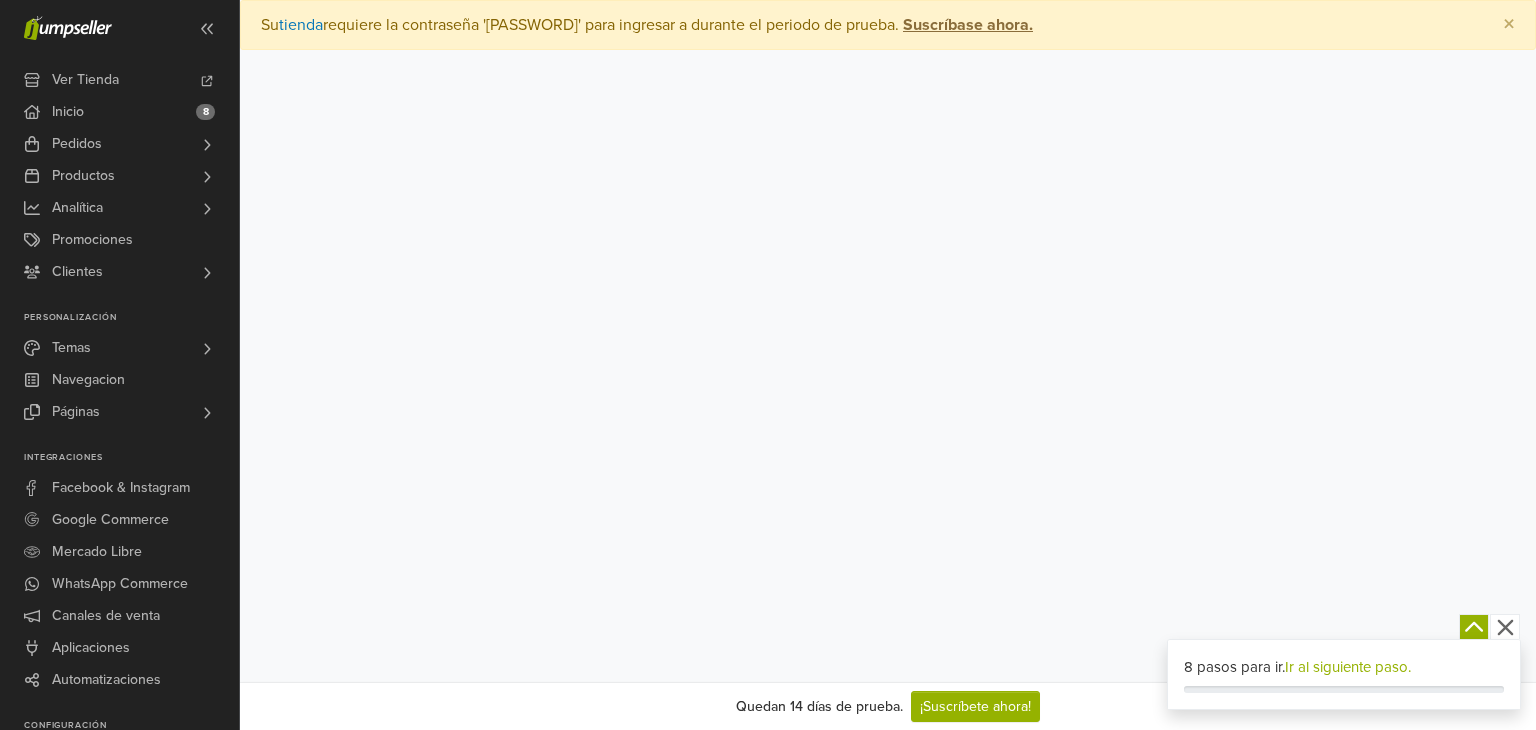 scroll, scrollTop: 0, scrollLeft: 0, axis: both 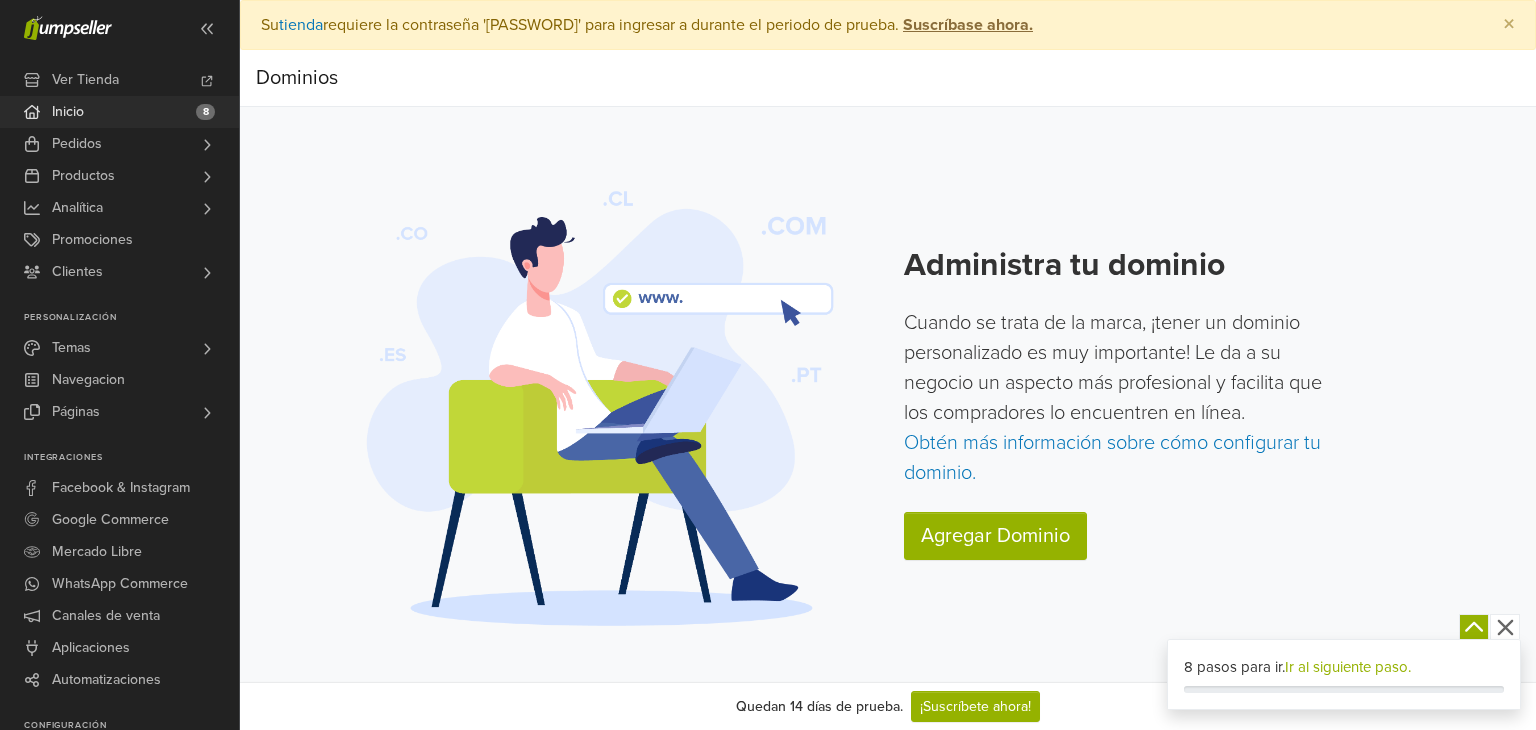 click on "Inicio" at bounding box center [68, 112] 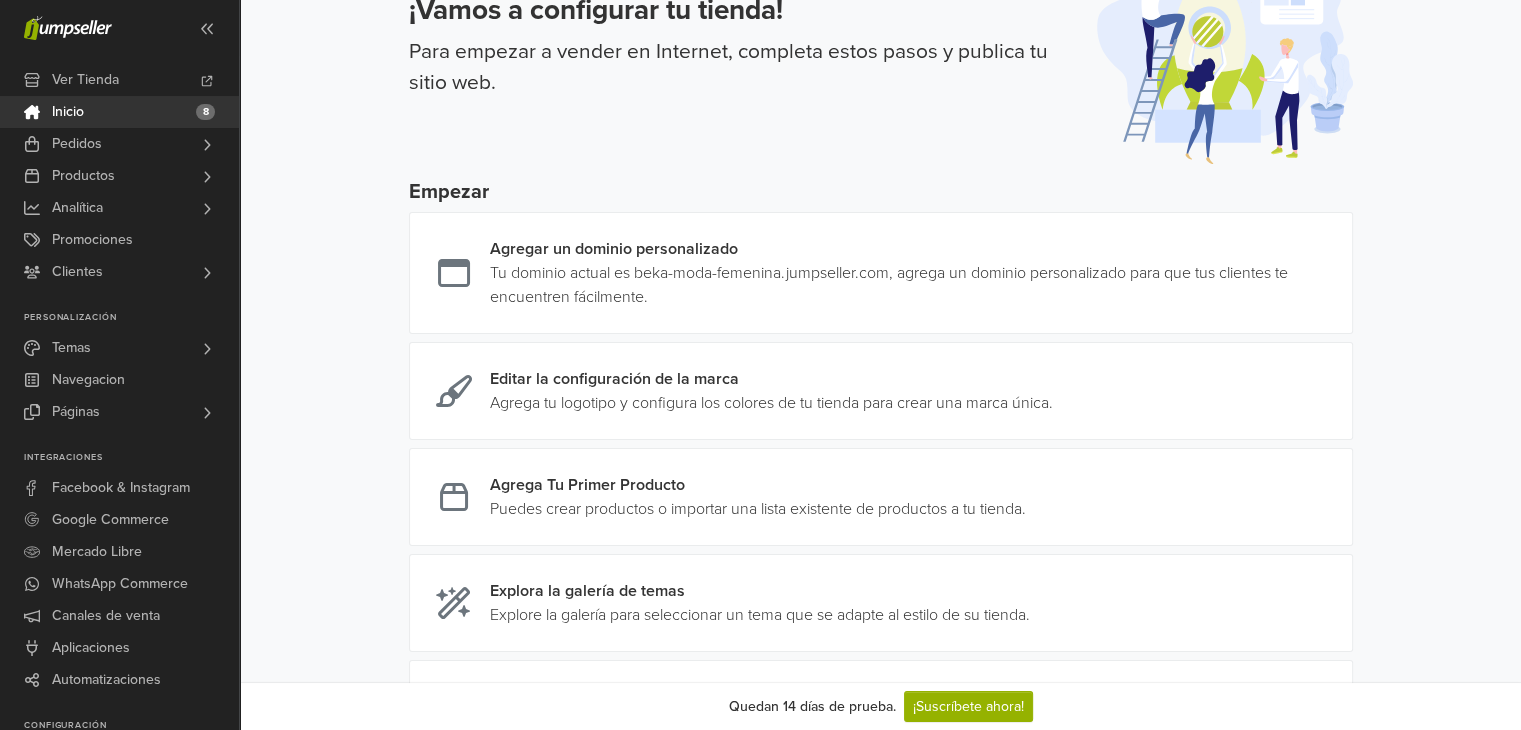 scroll, scrollTop: 100, scrollLeft: 0, axis: vertical 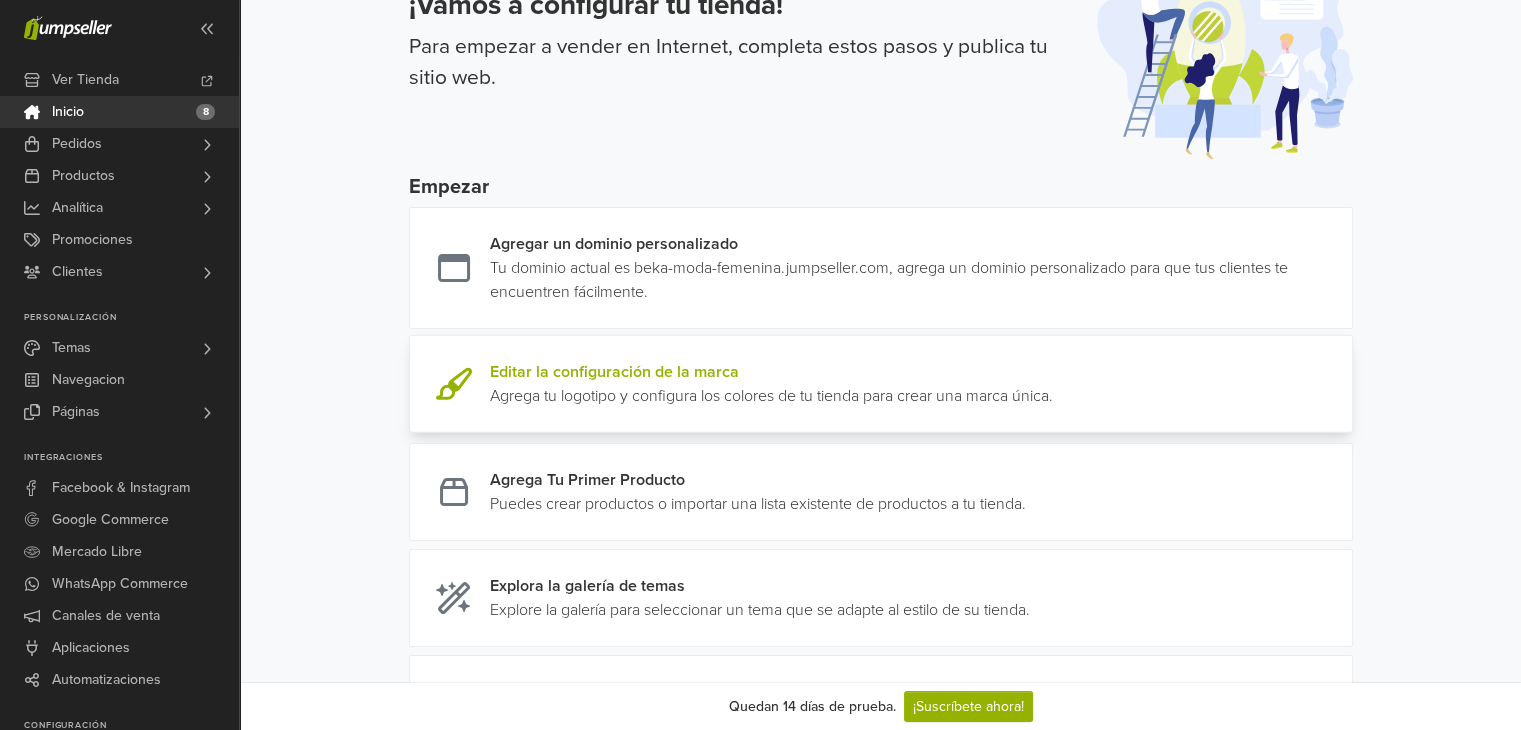 click at bounding box center [1053, 384] 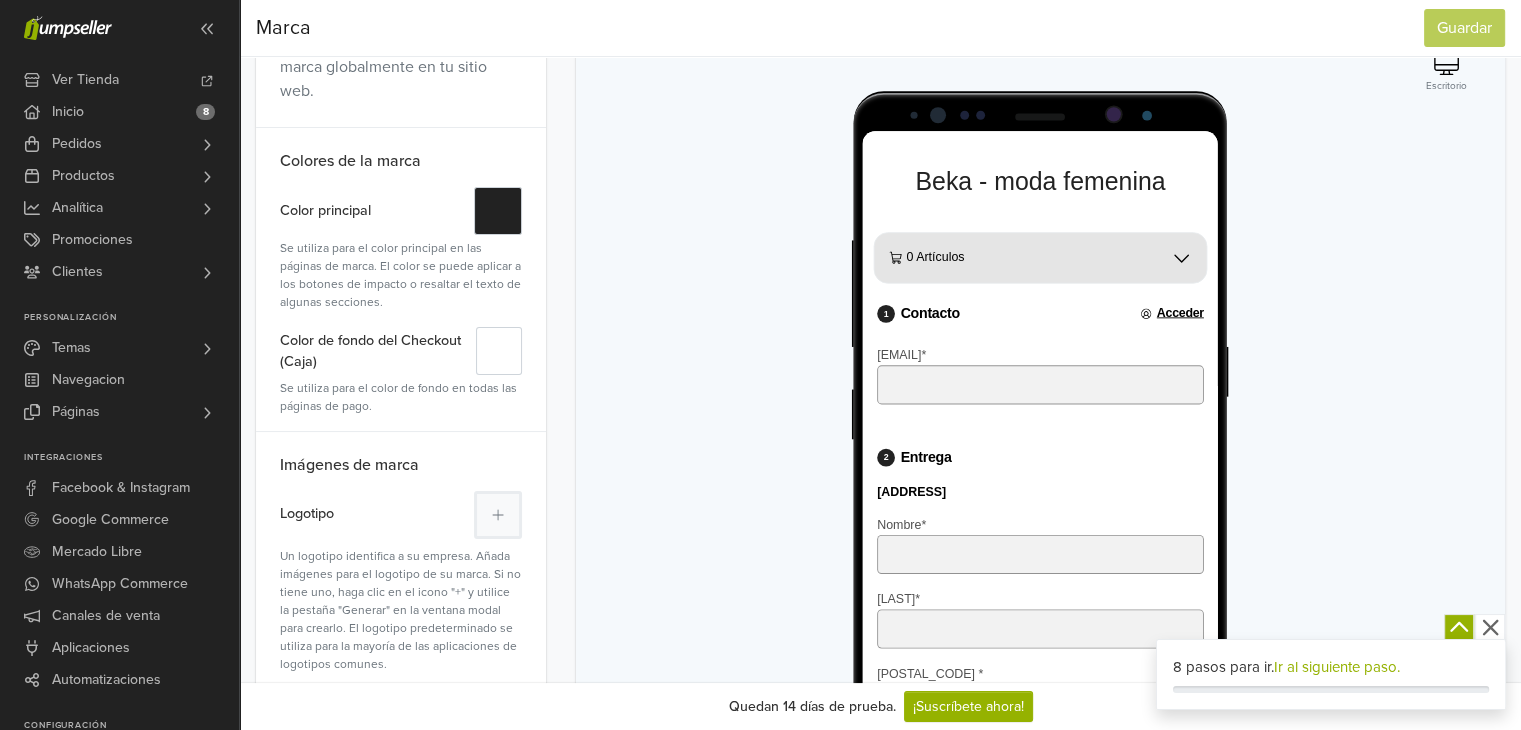 scroll, scrollTop: 200, scrollLeft: 0, axis: vertical 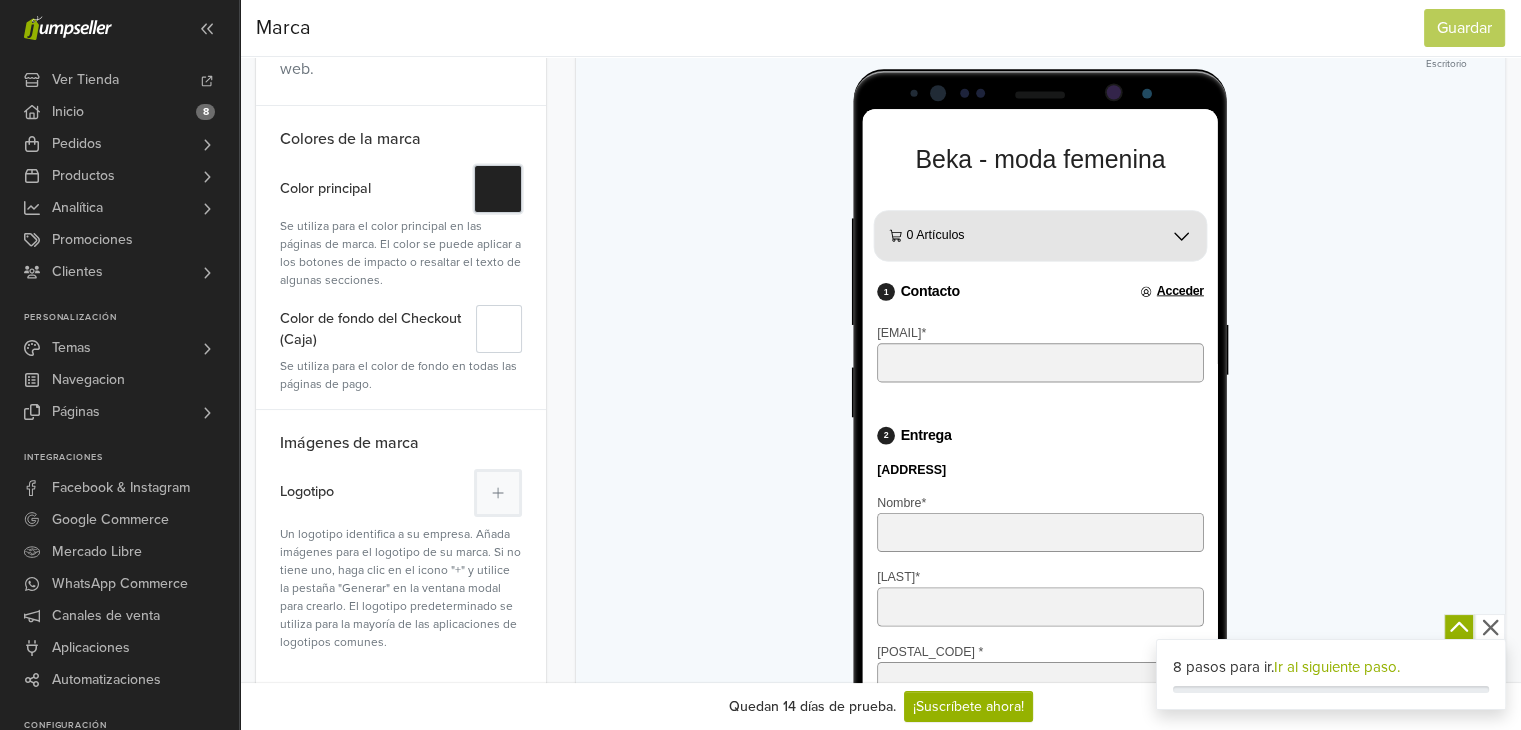 click on "#" at bounding box center [498, 189] 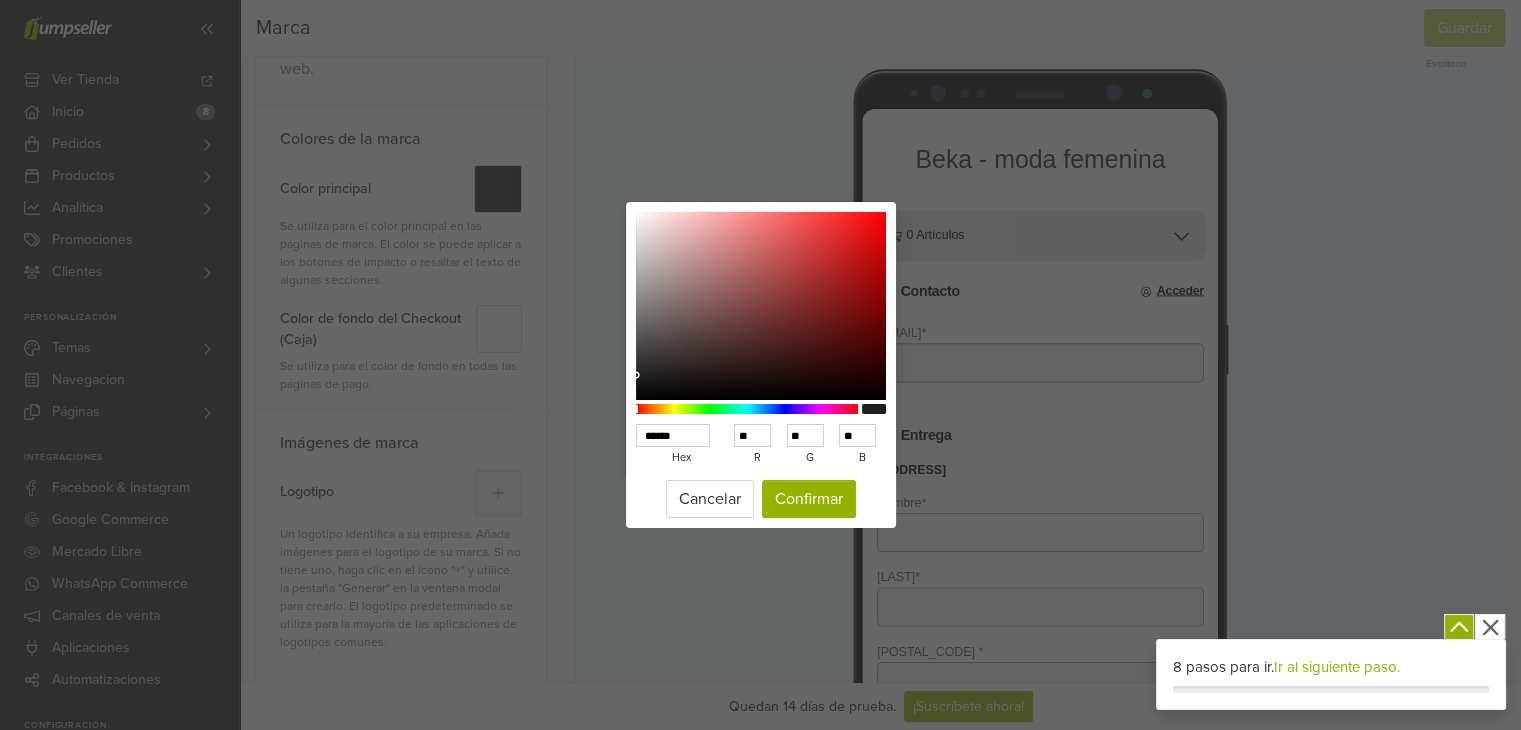 click at bounding box center (747, 409) 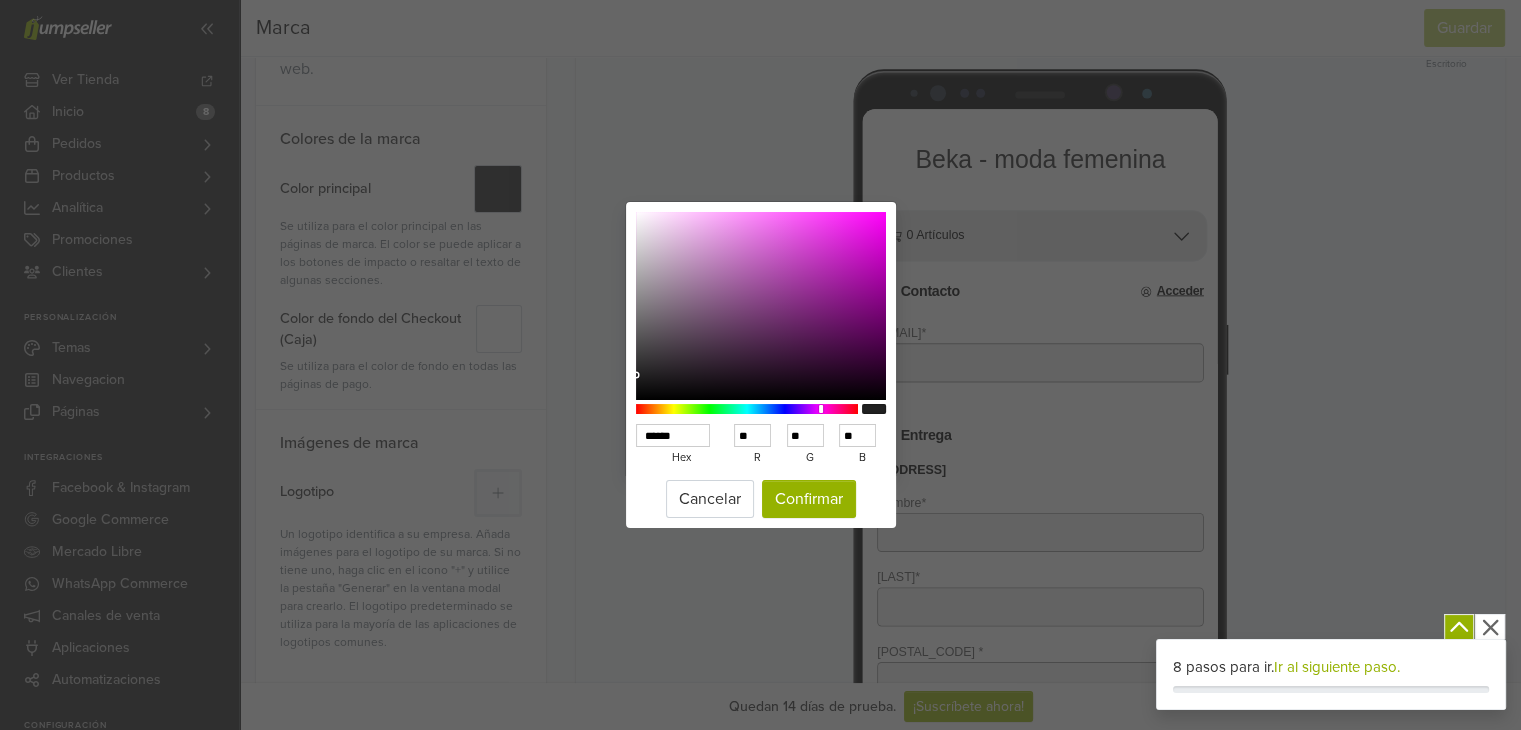 click at bounding box center [747, 409] 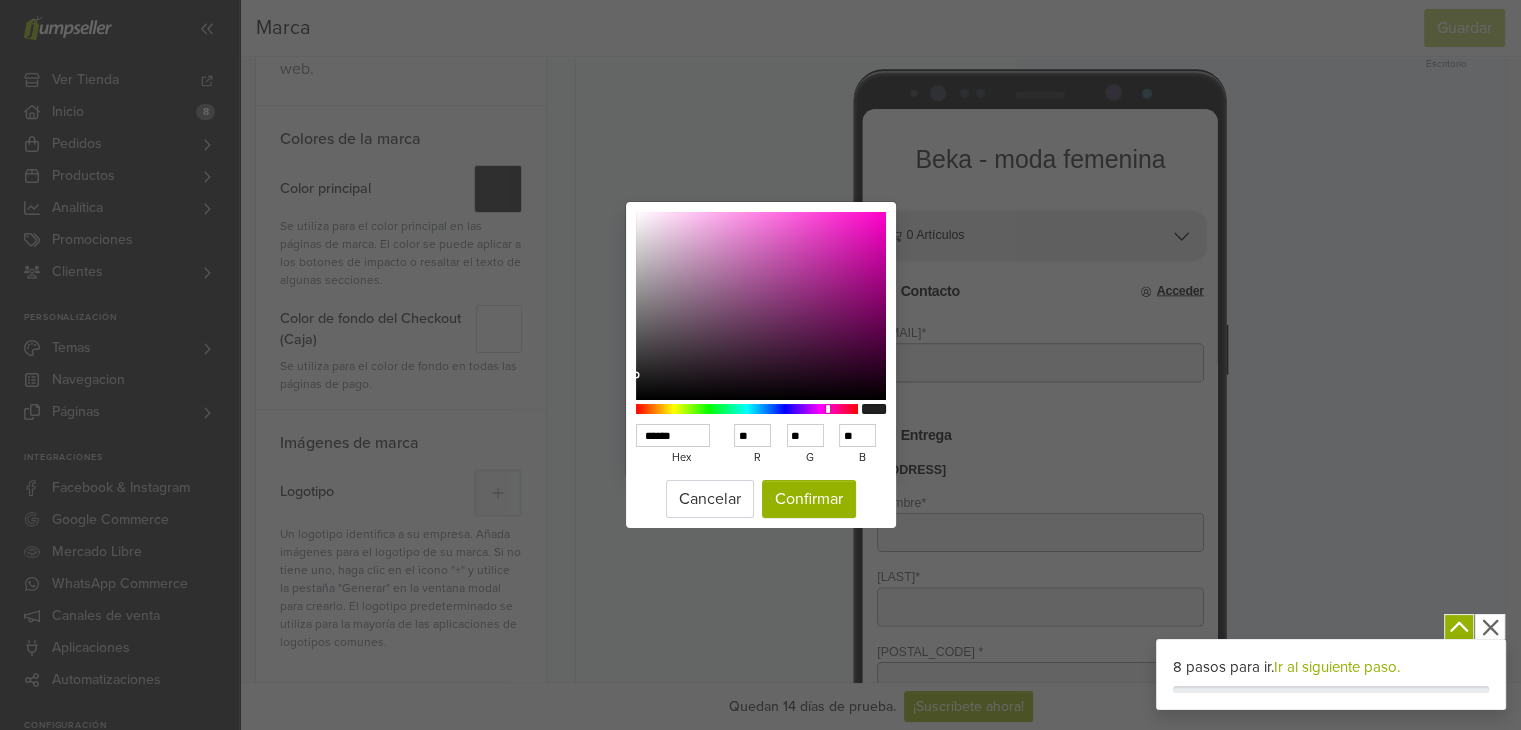 click at bounding box center (830, 408) 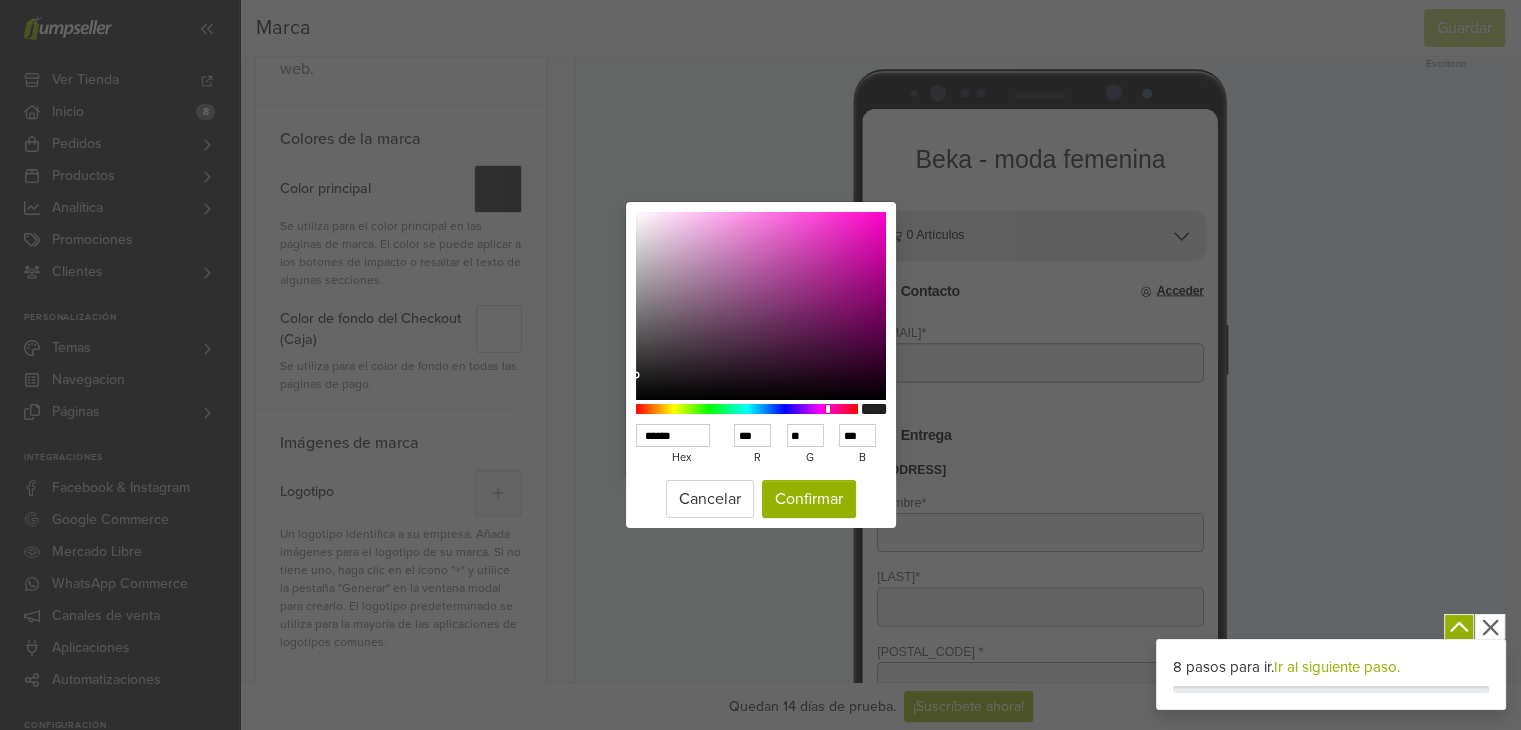 click at bounding box center (761, 306) 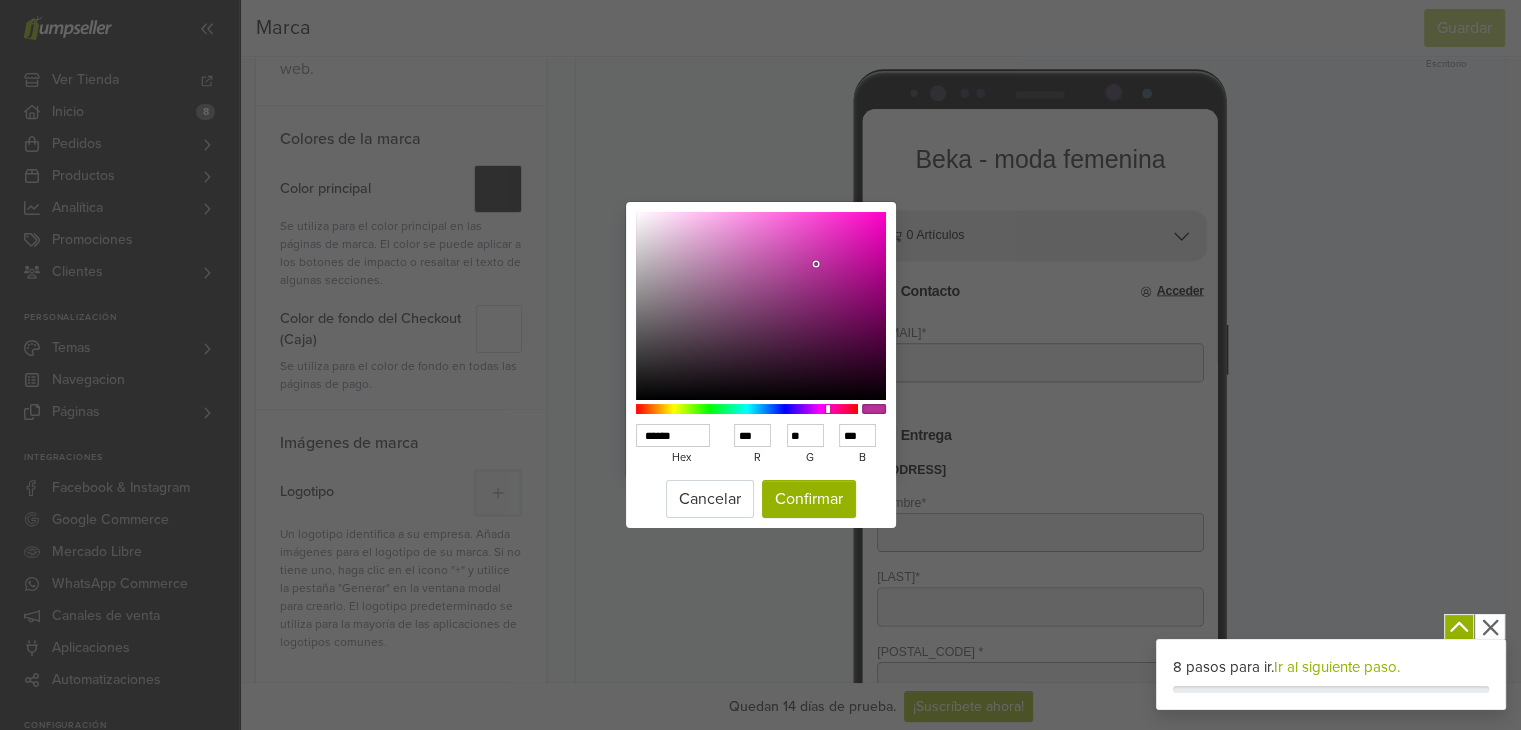 type on "******" 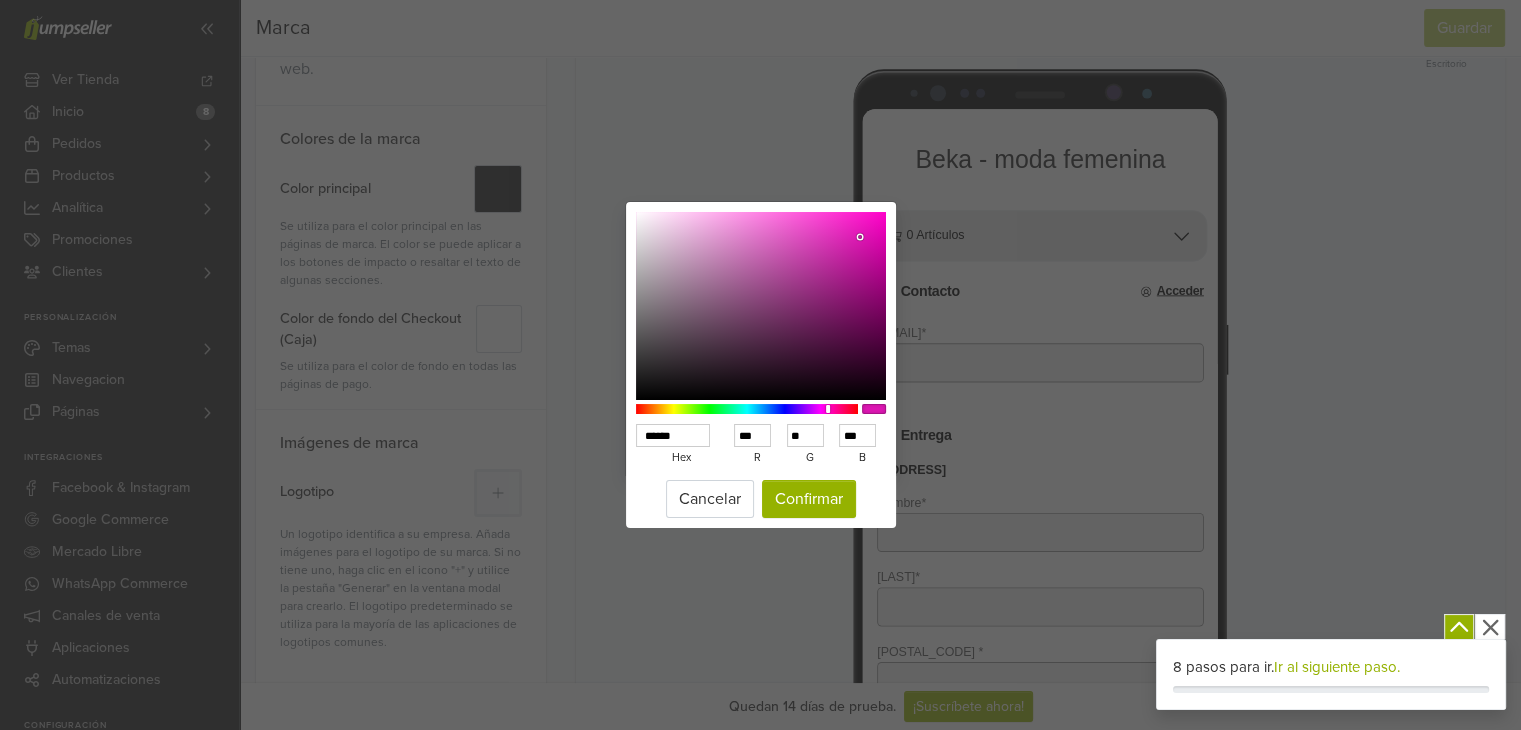 click at bounding box center (761, 306) 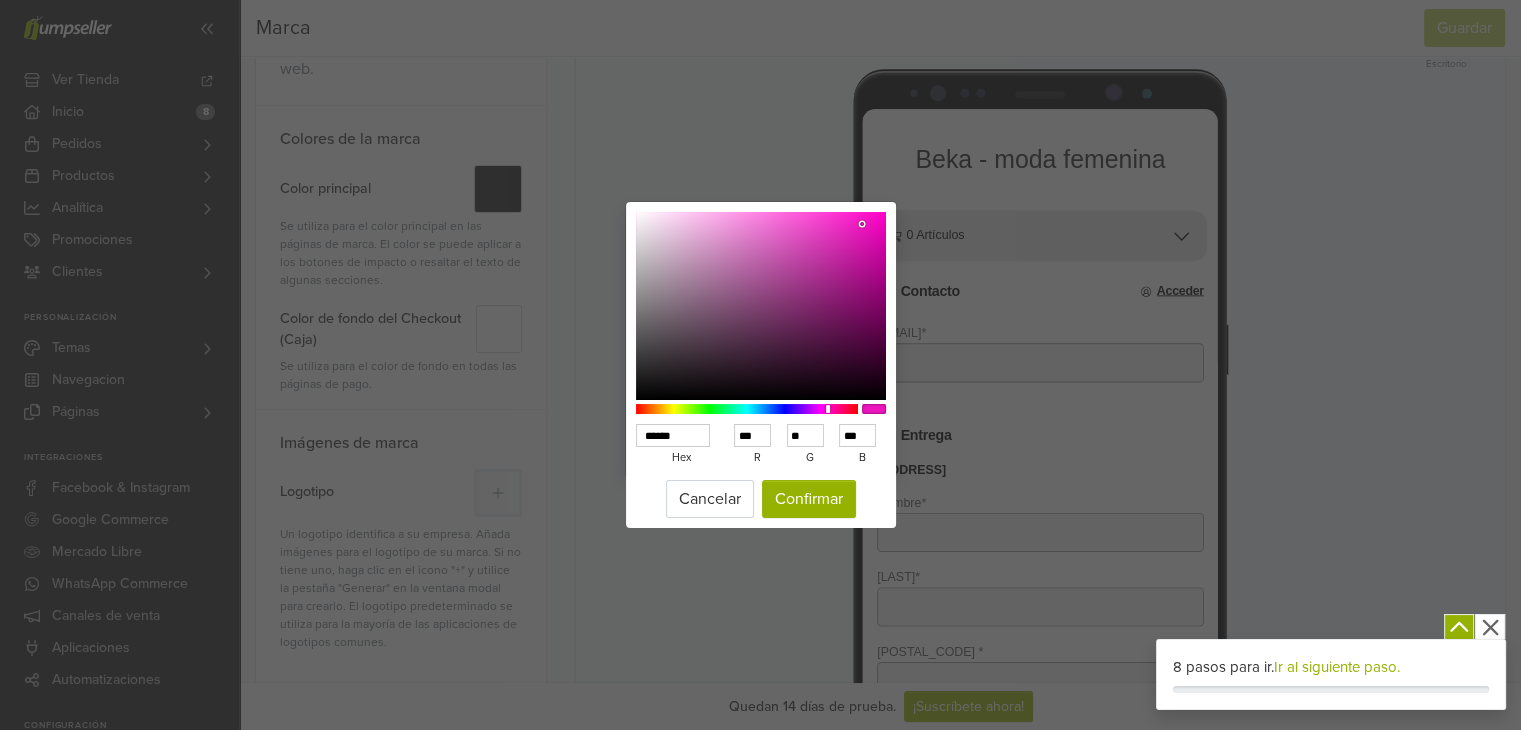 type on "******" 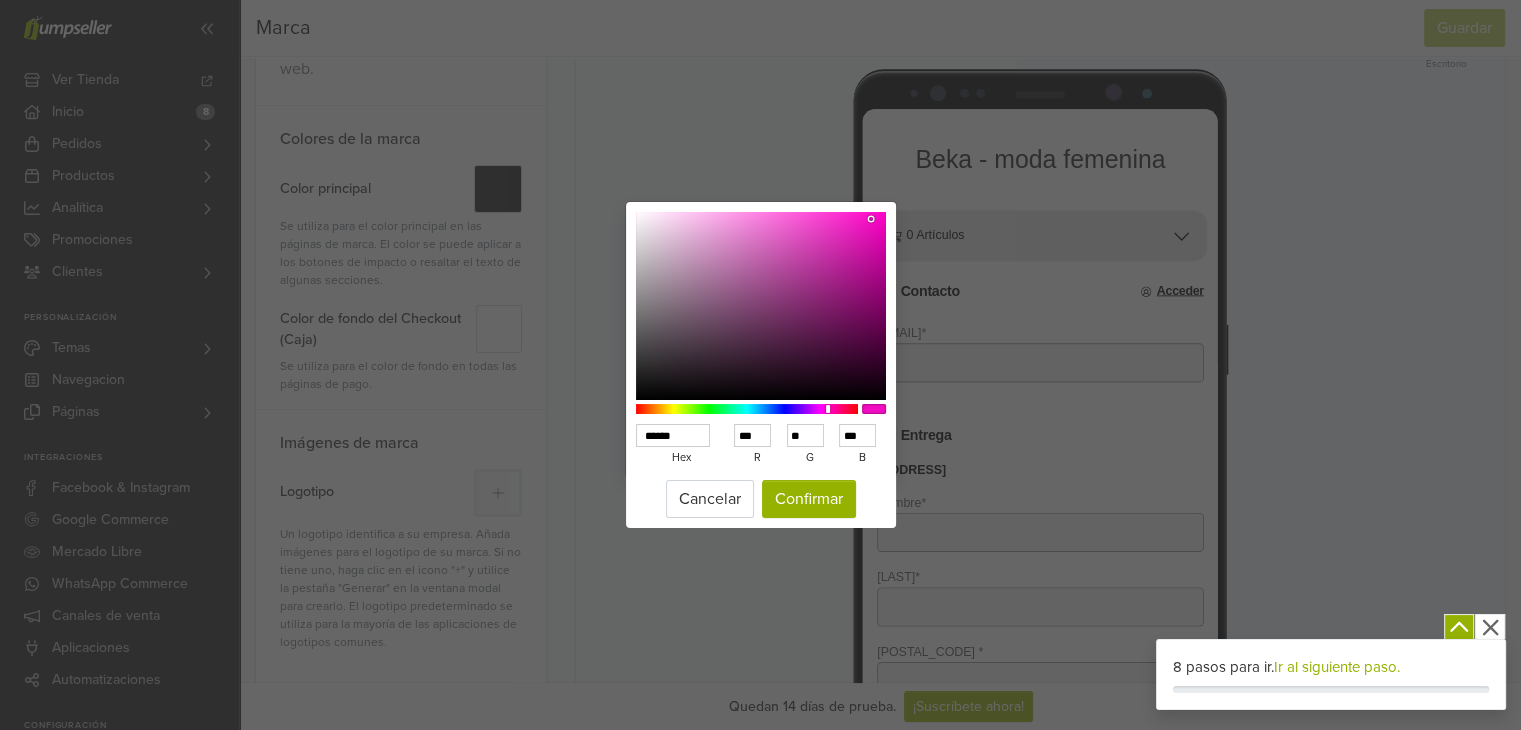 click at bounding box center (761, 306) 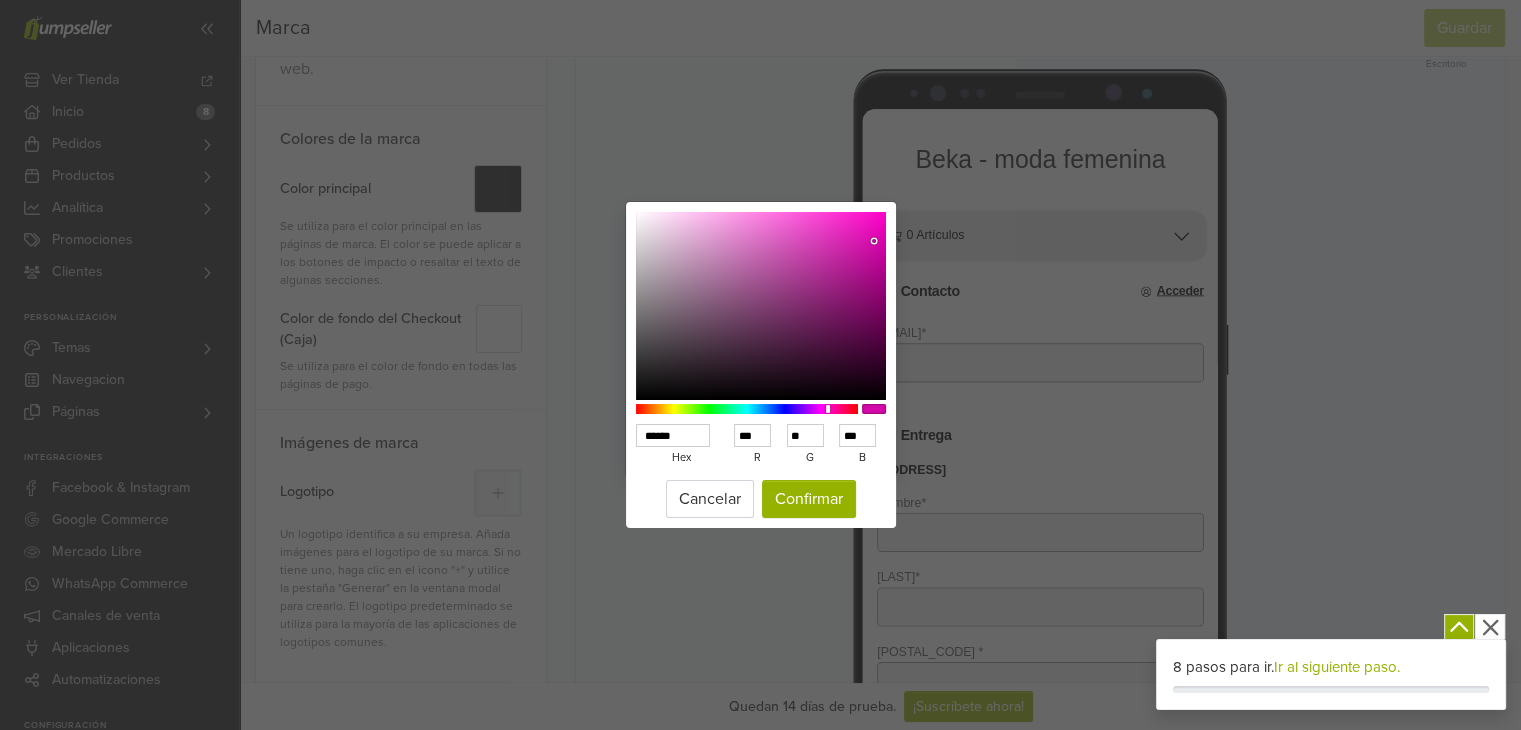type on "******" 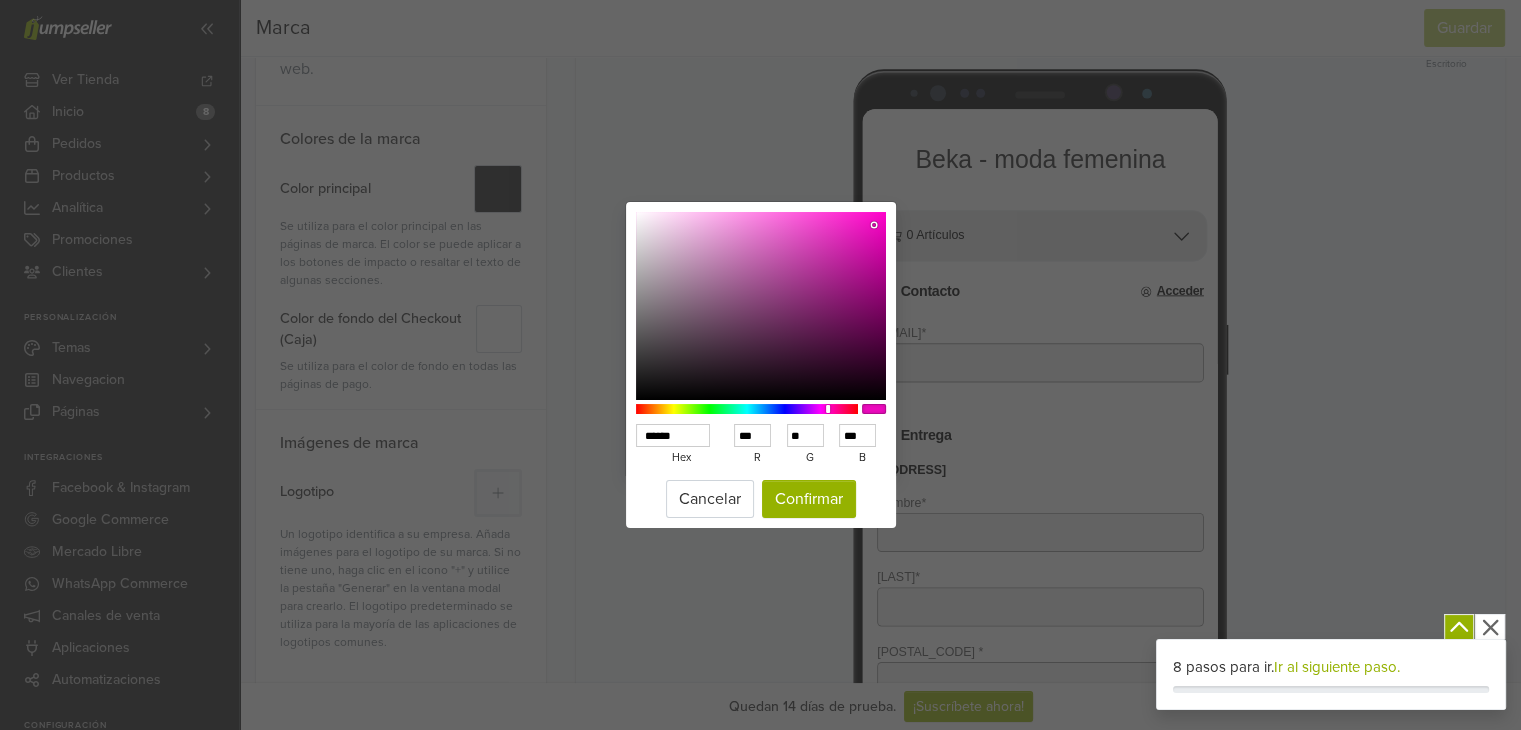type on "******" 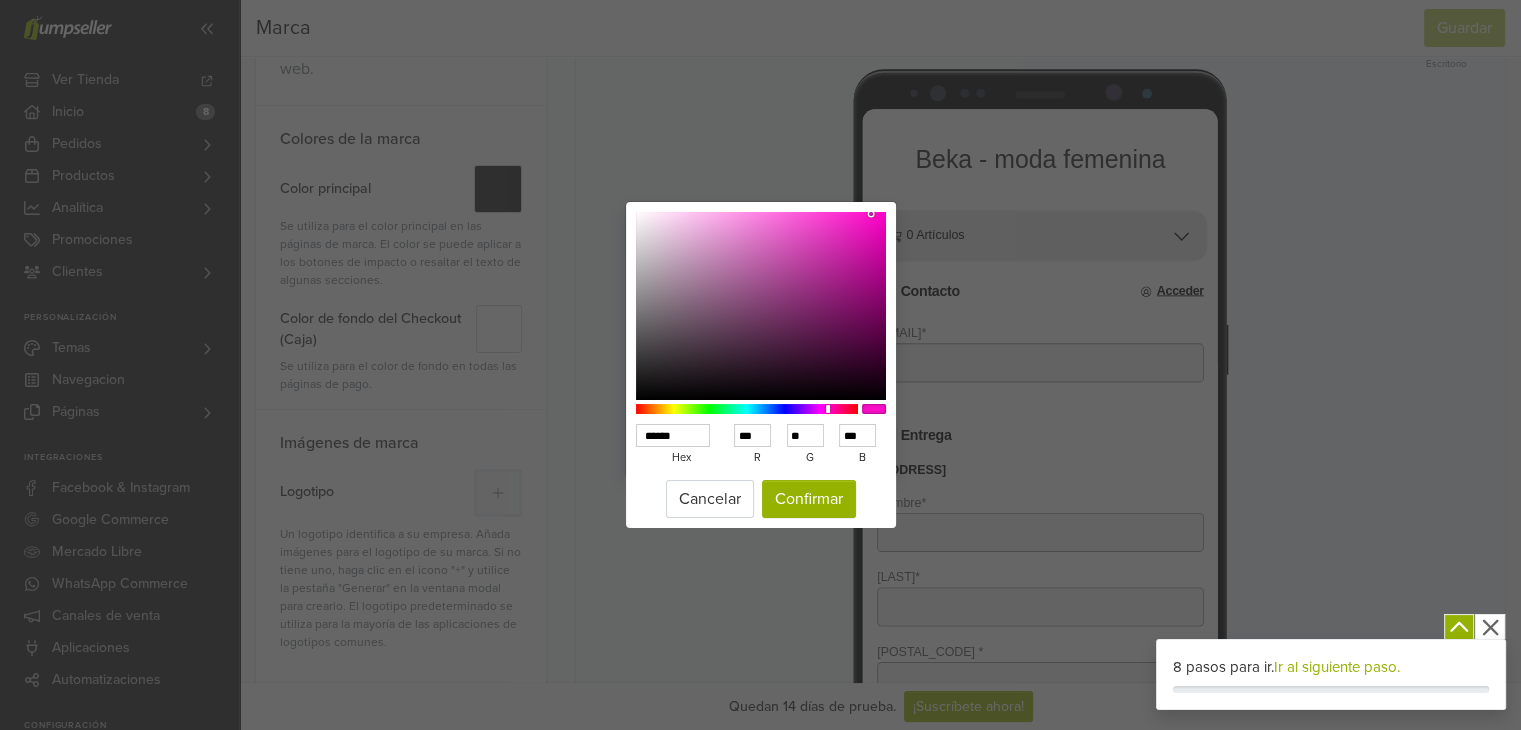 type on "******" 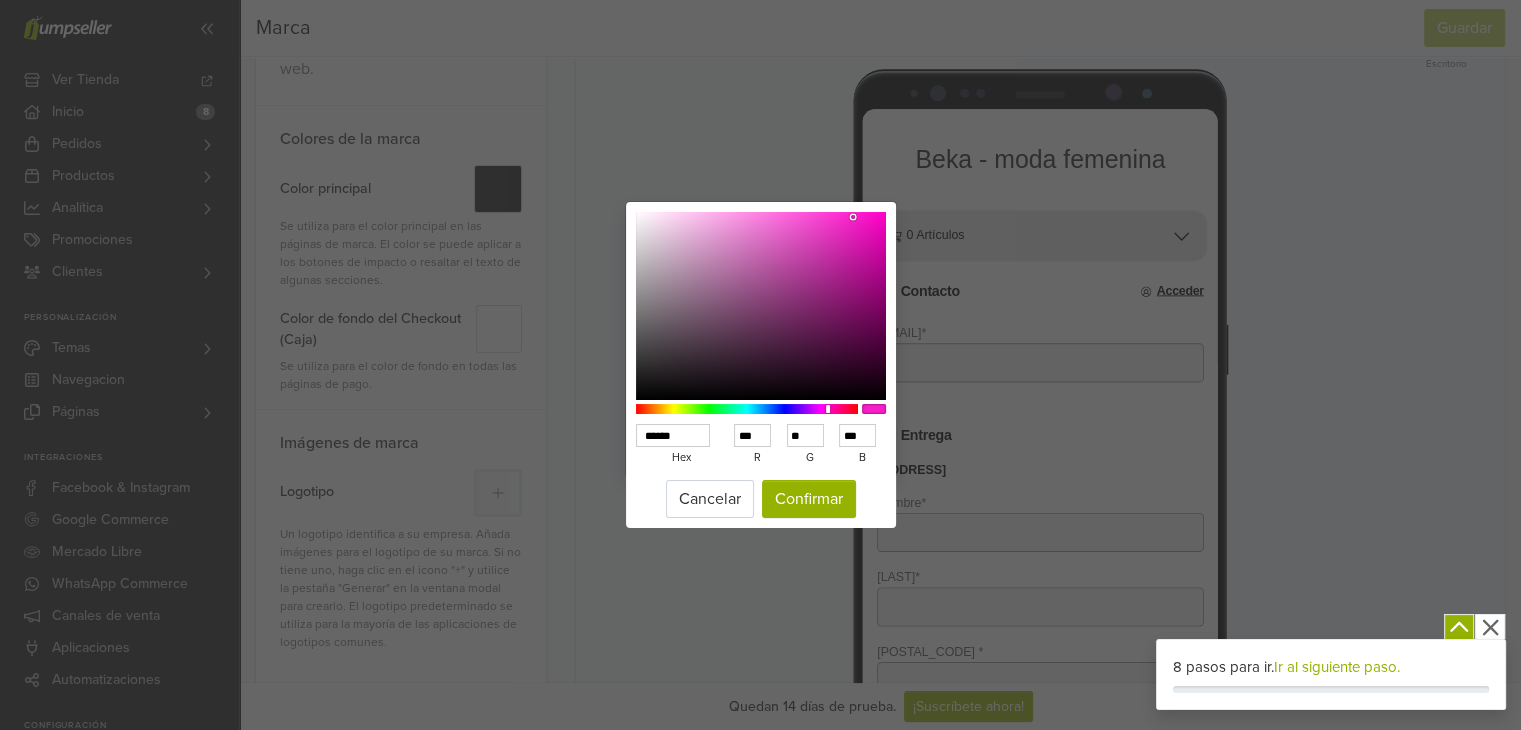 type on "******" 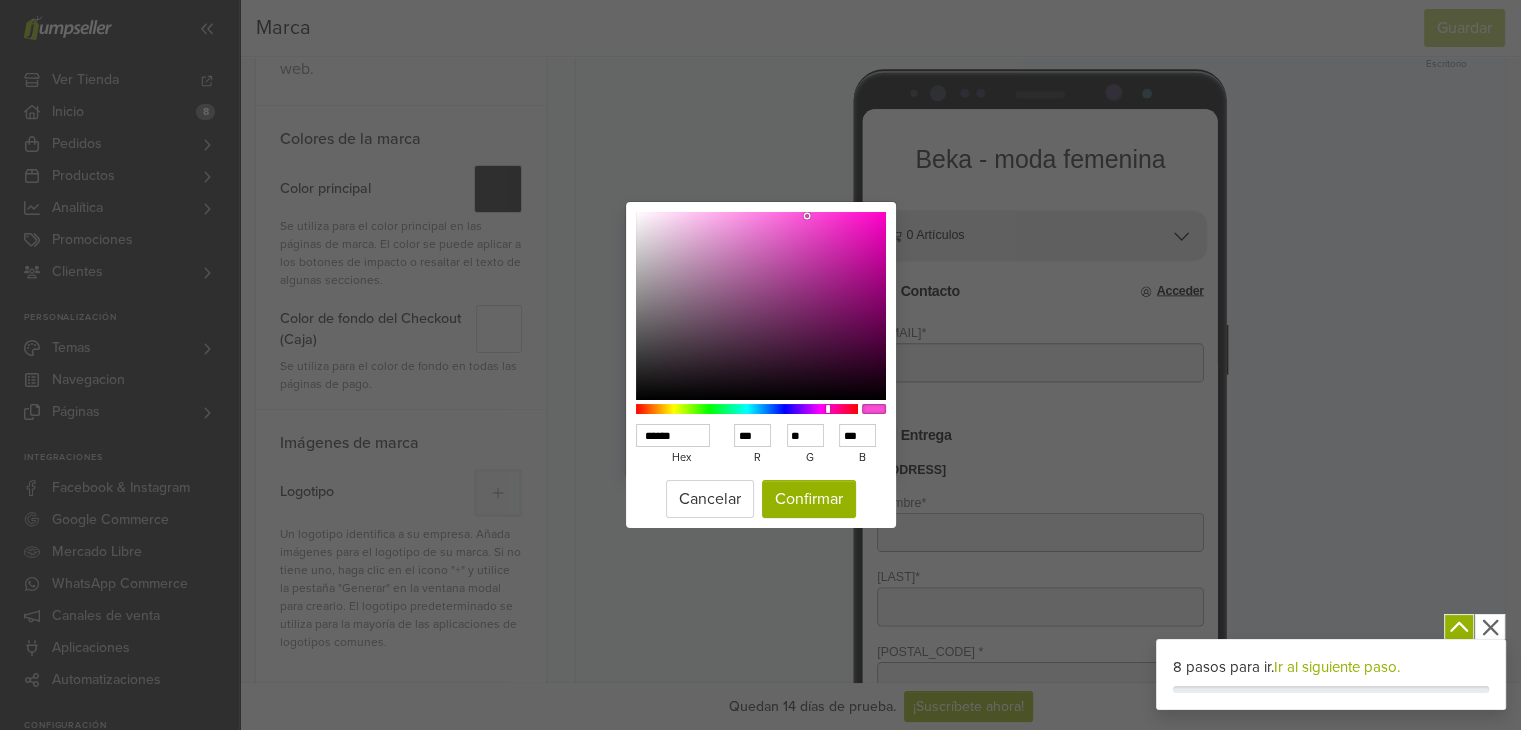 click at bounding box center [761, 306] 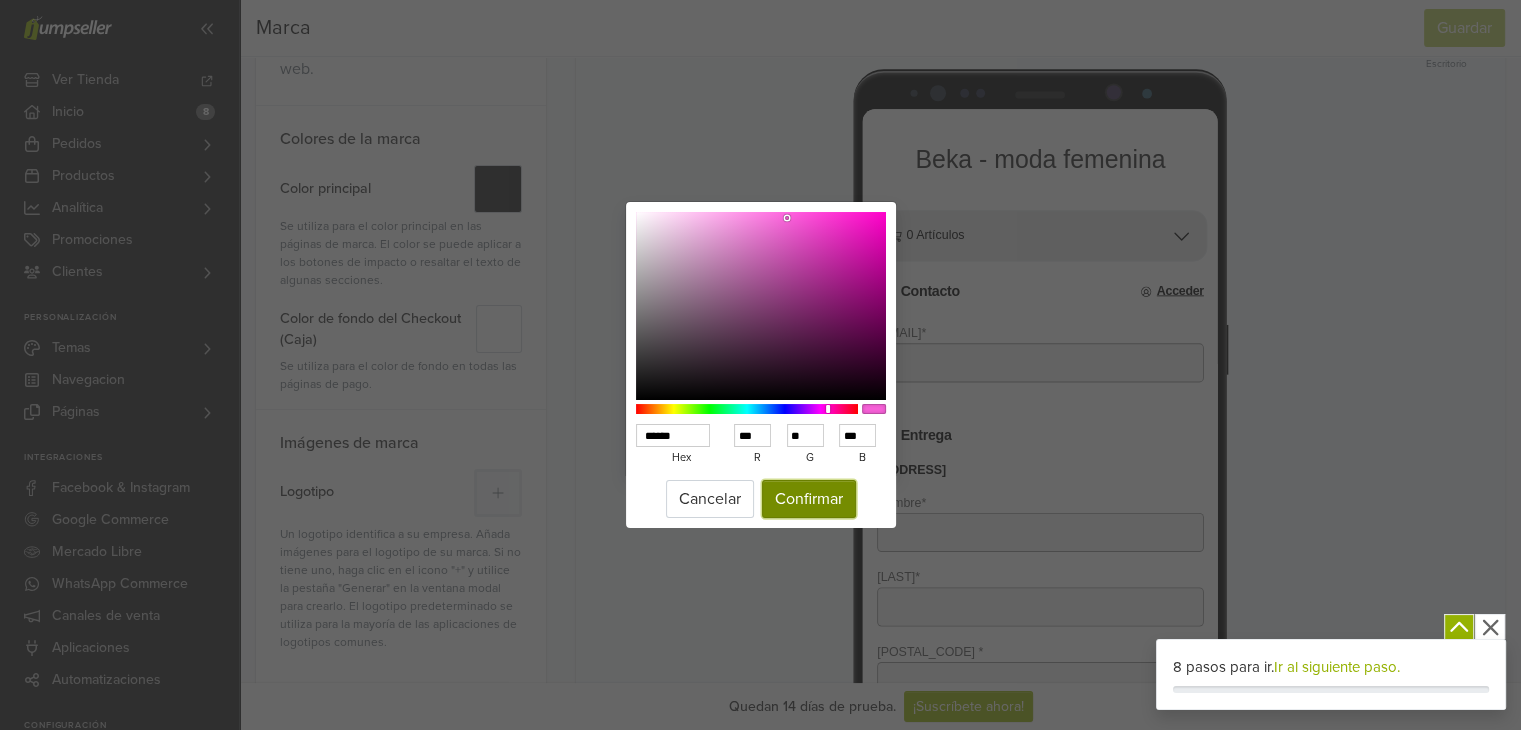 click on "Confirmar" at bounding box center [809, 499] 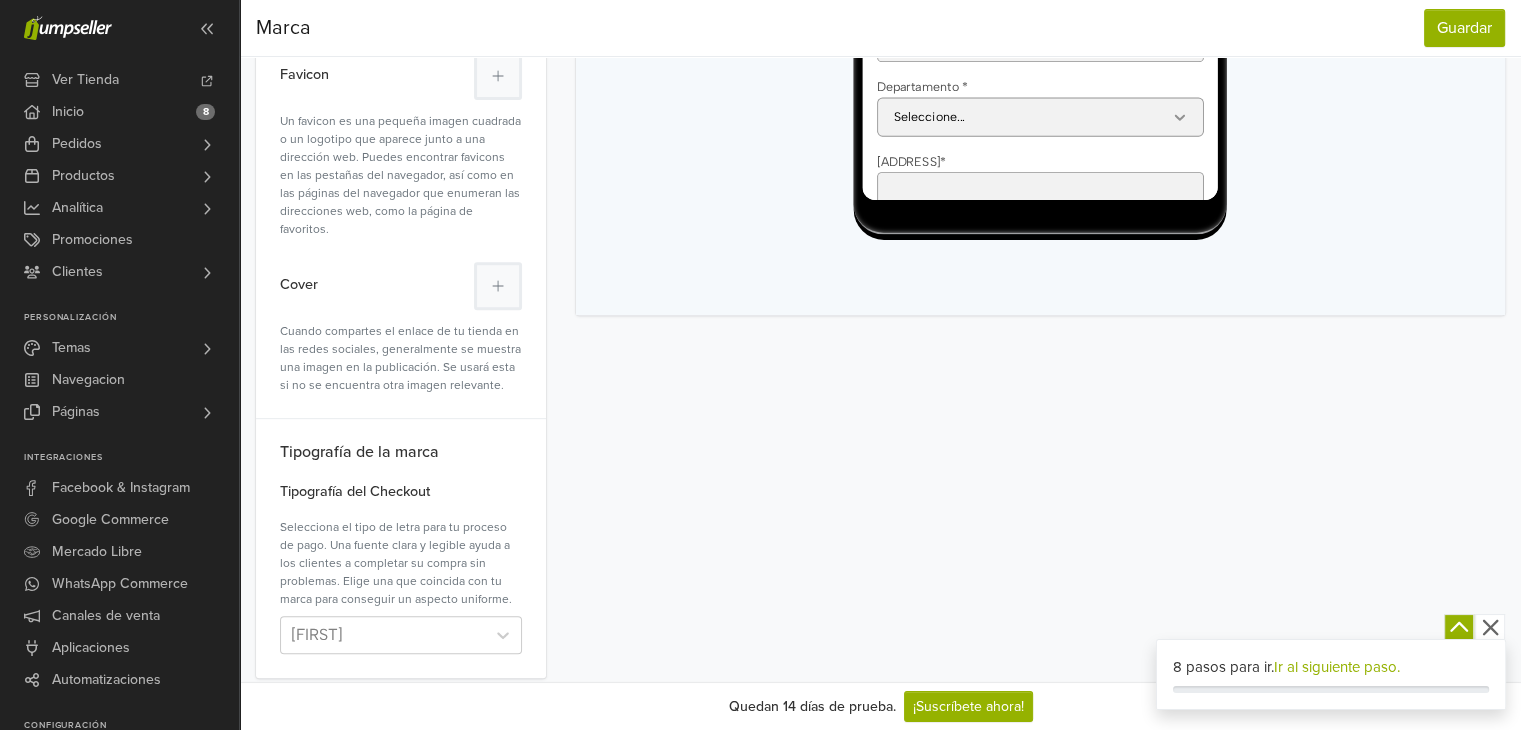 scroll, scrollTop: 840, scrollLeft: 0, axis: vertical 